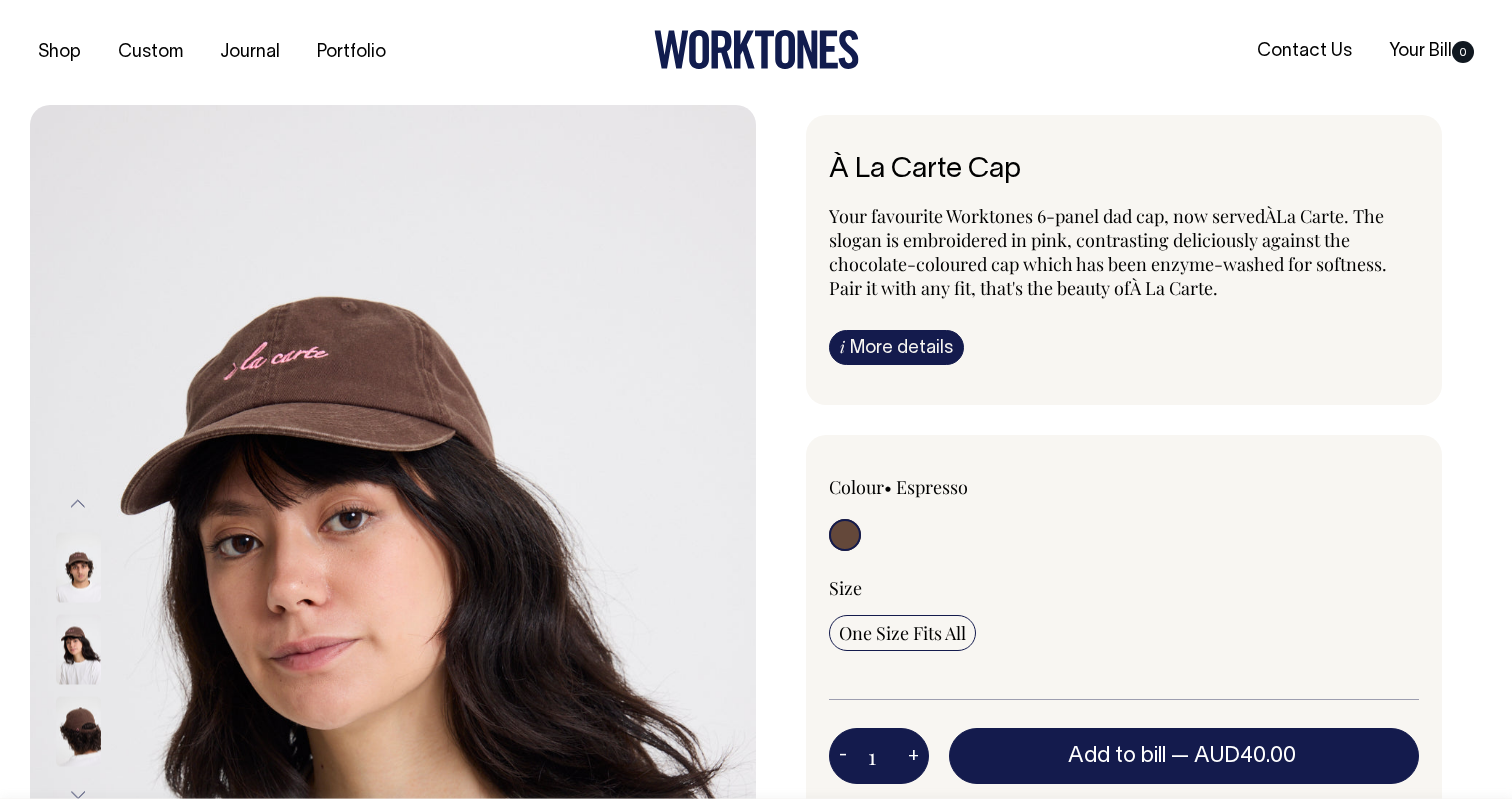scroll, scrollTop: 0, scrollLeft: 0, axis: both 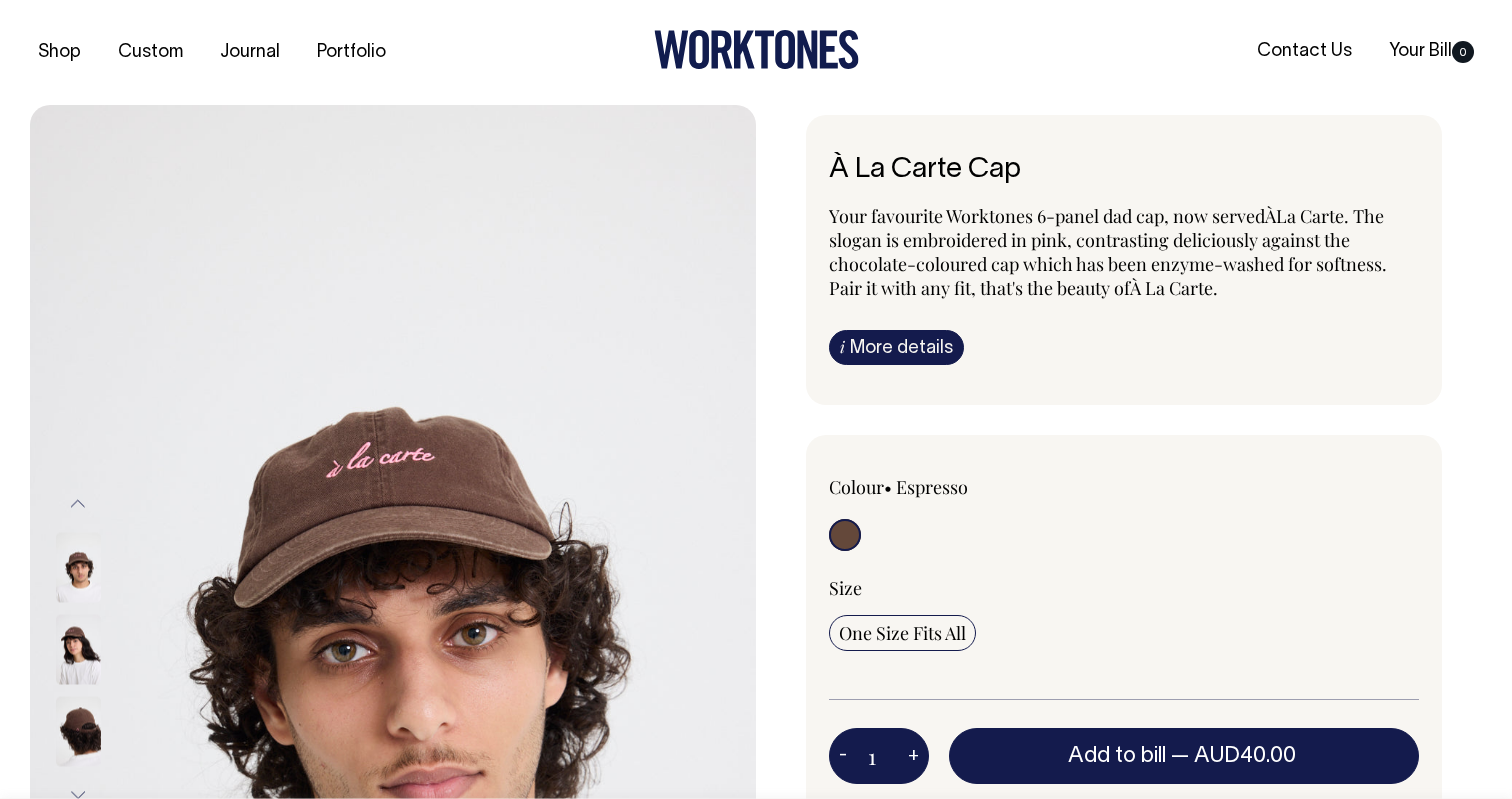 click at bounding box center [78, 649] 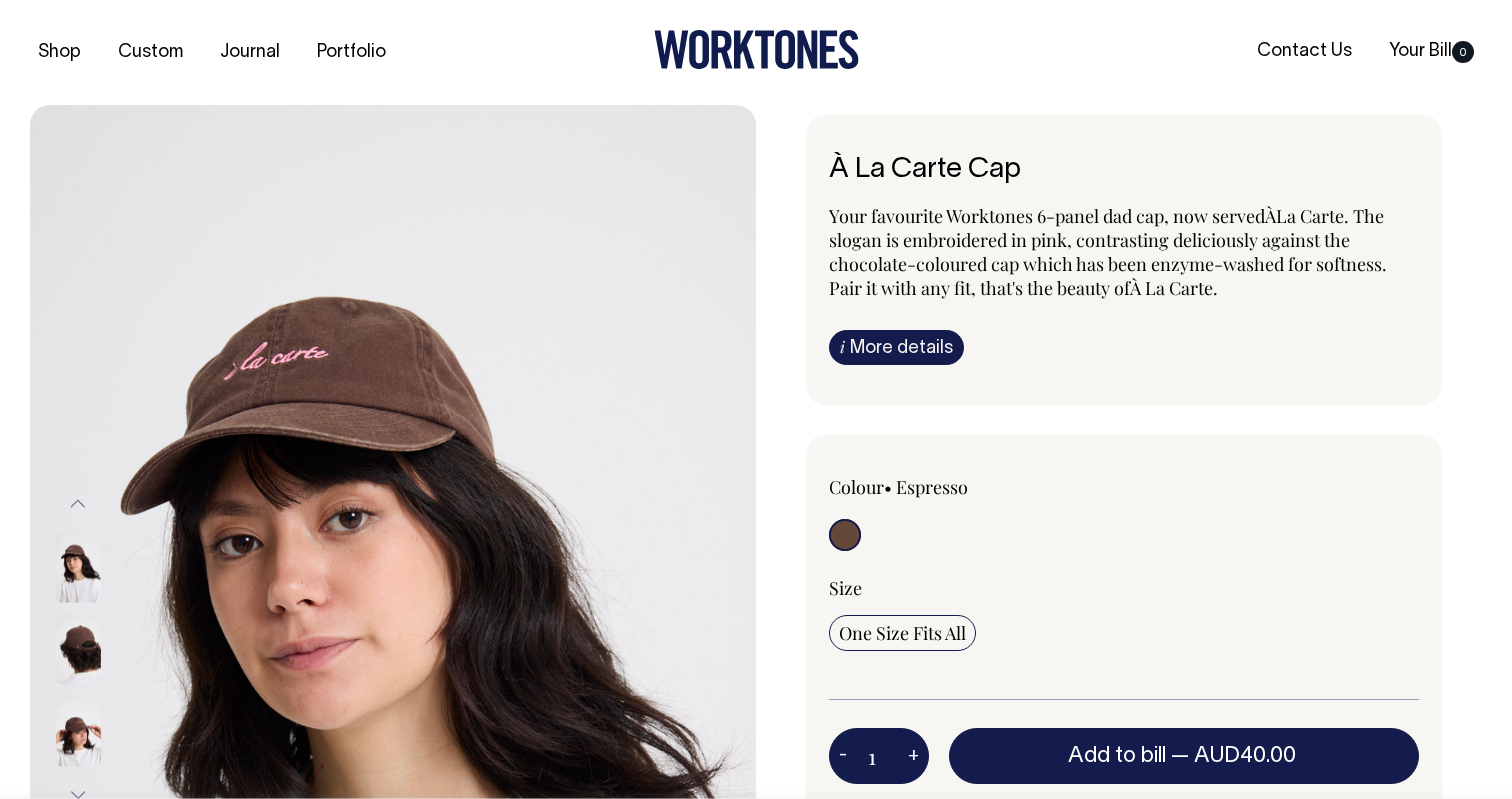 click at bounding box center (78, 649) 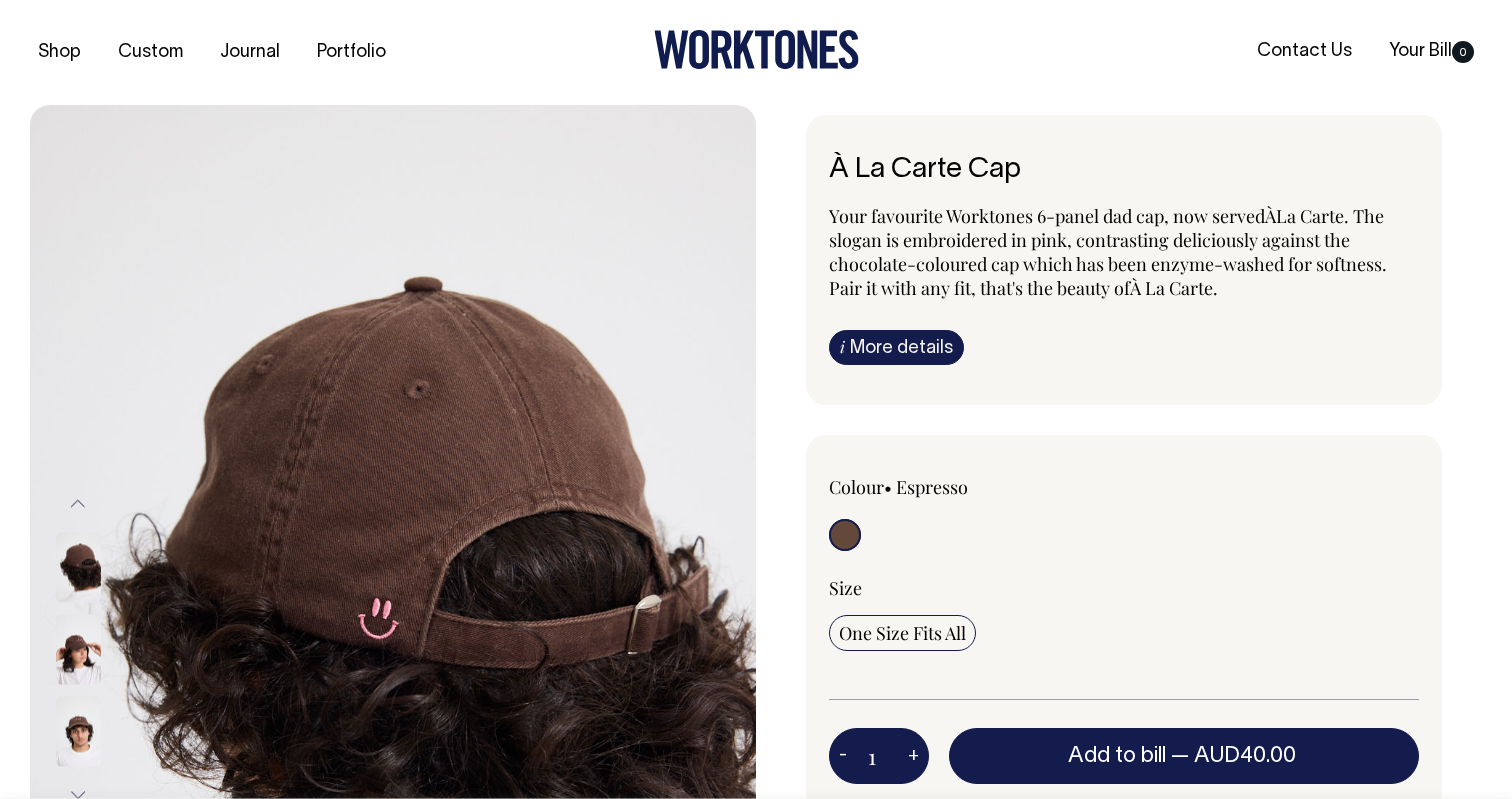 click at bounding box center [78, 731] 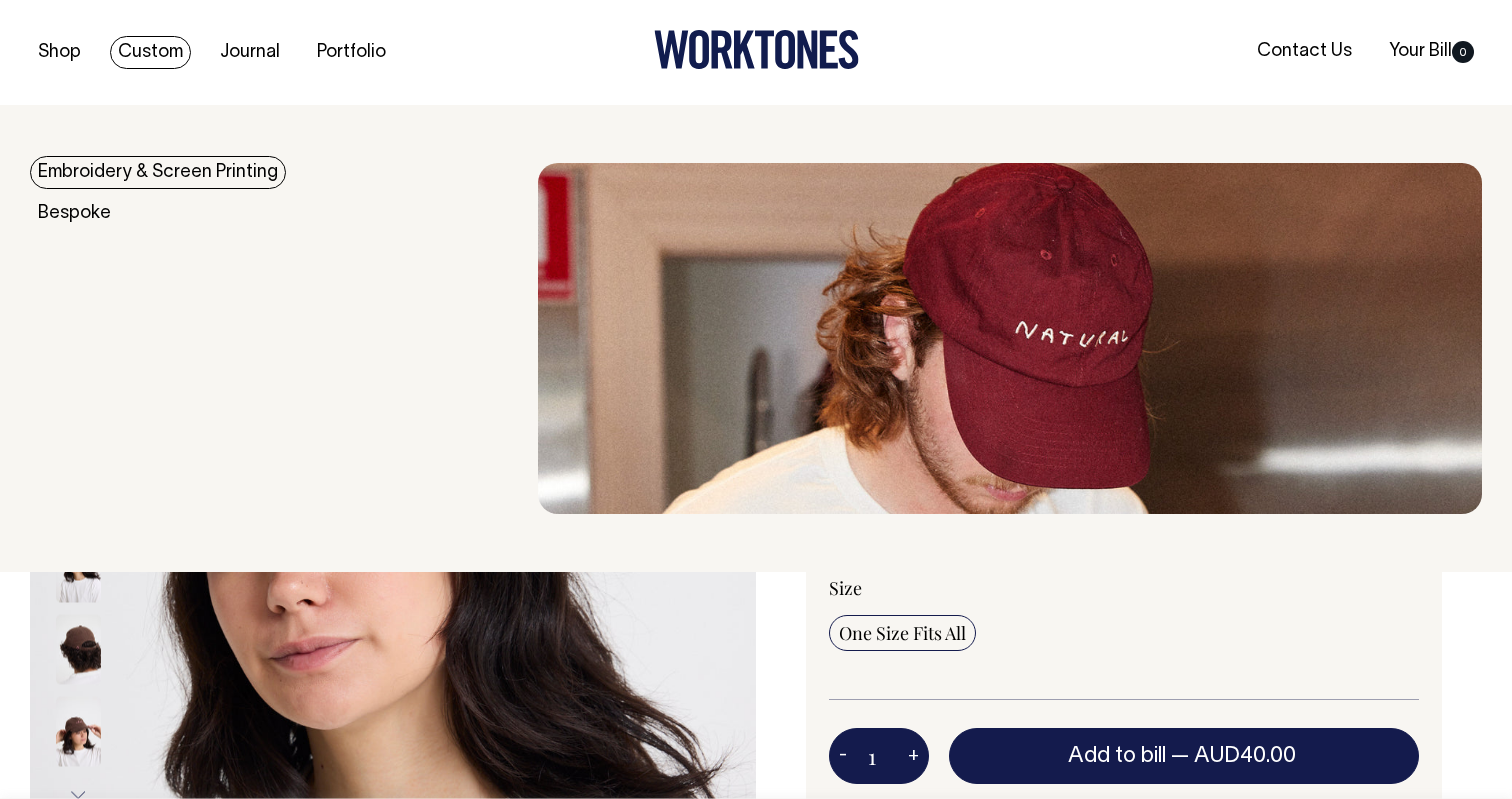 click on "Embroidery & Screen Printing" at bounding box center (158, 172) 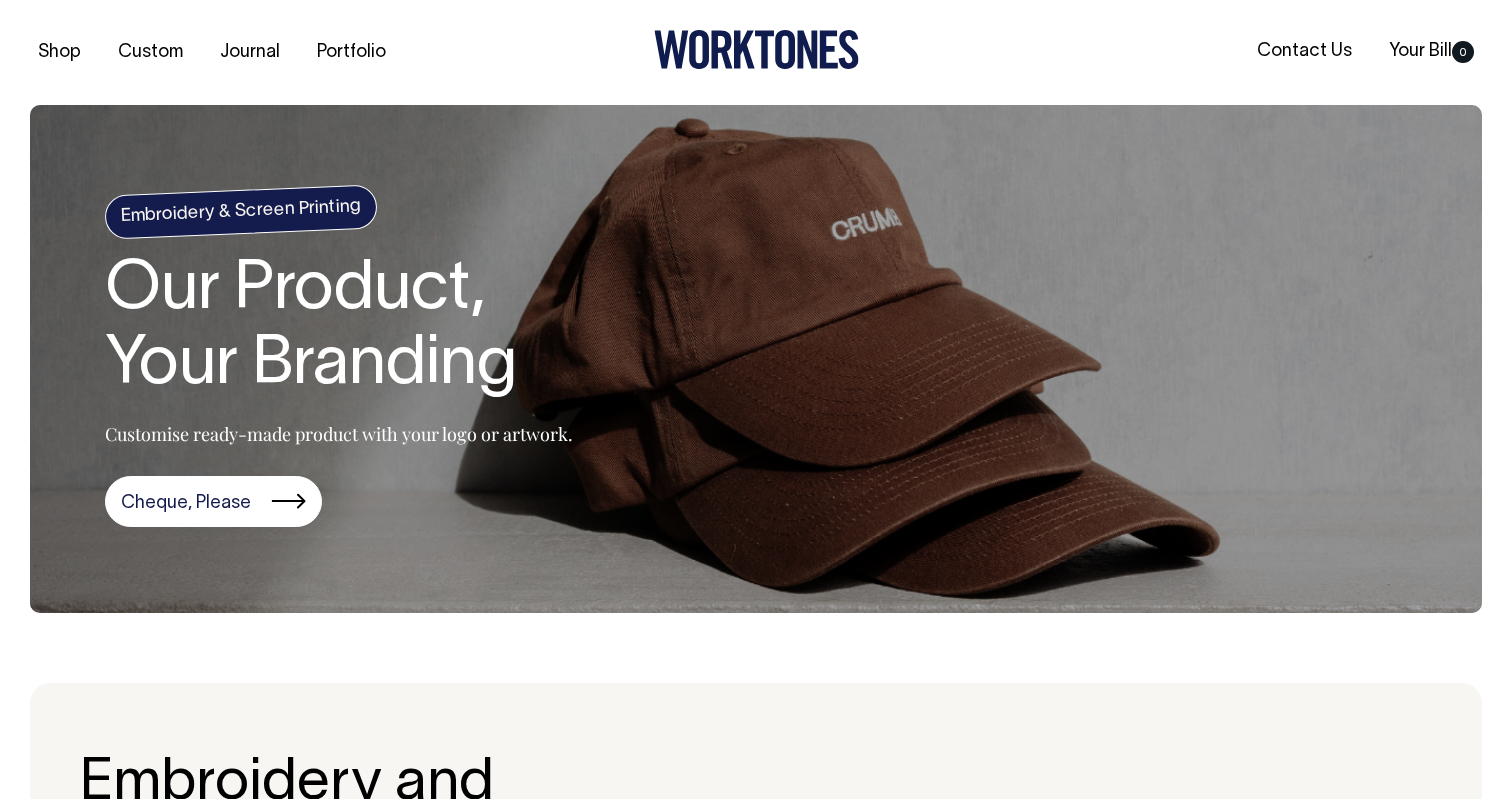 scroll, scrollTop: 0, scrollLeft: 0, axis: both 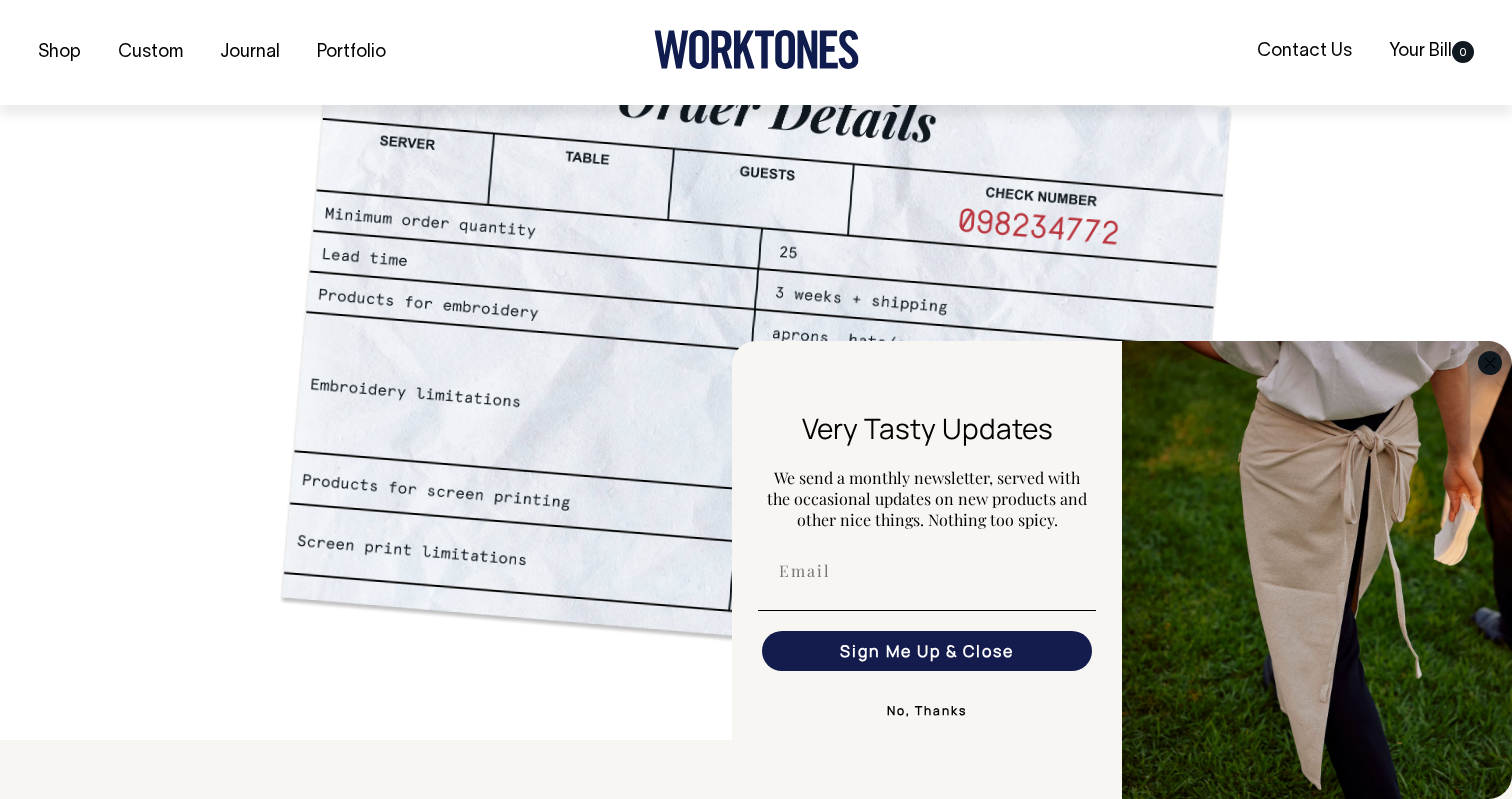 click 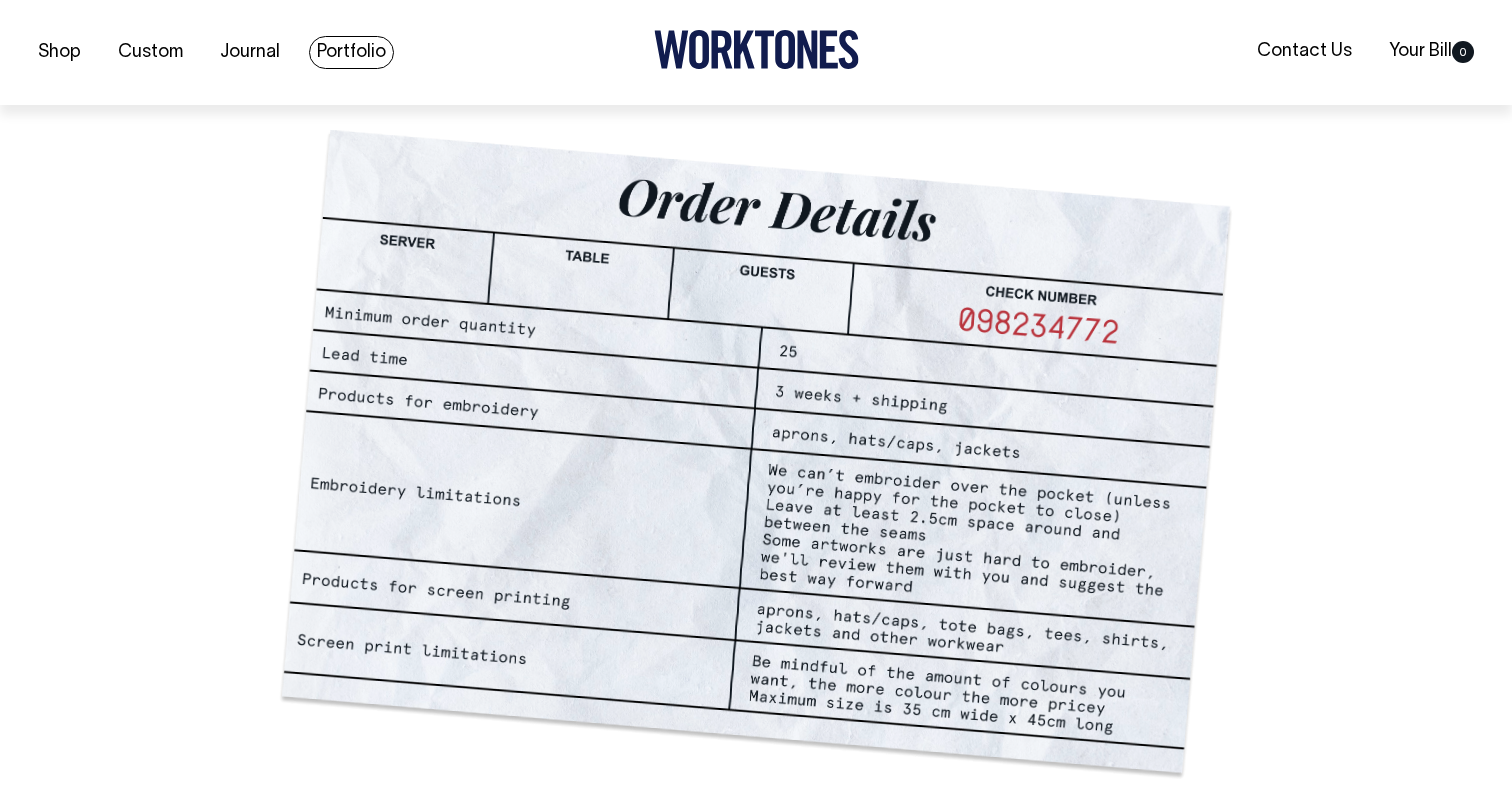 click on "Portfolio" at bounding box center (351, 52) 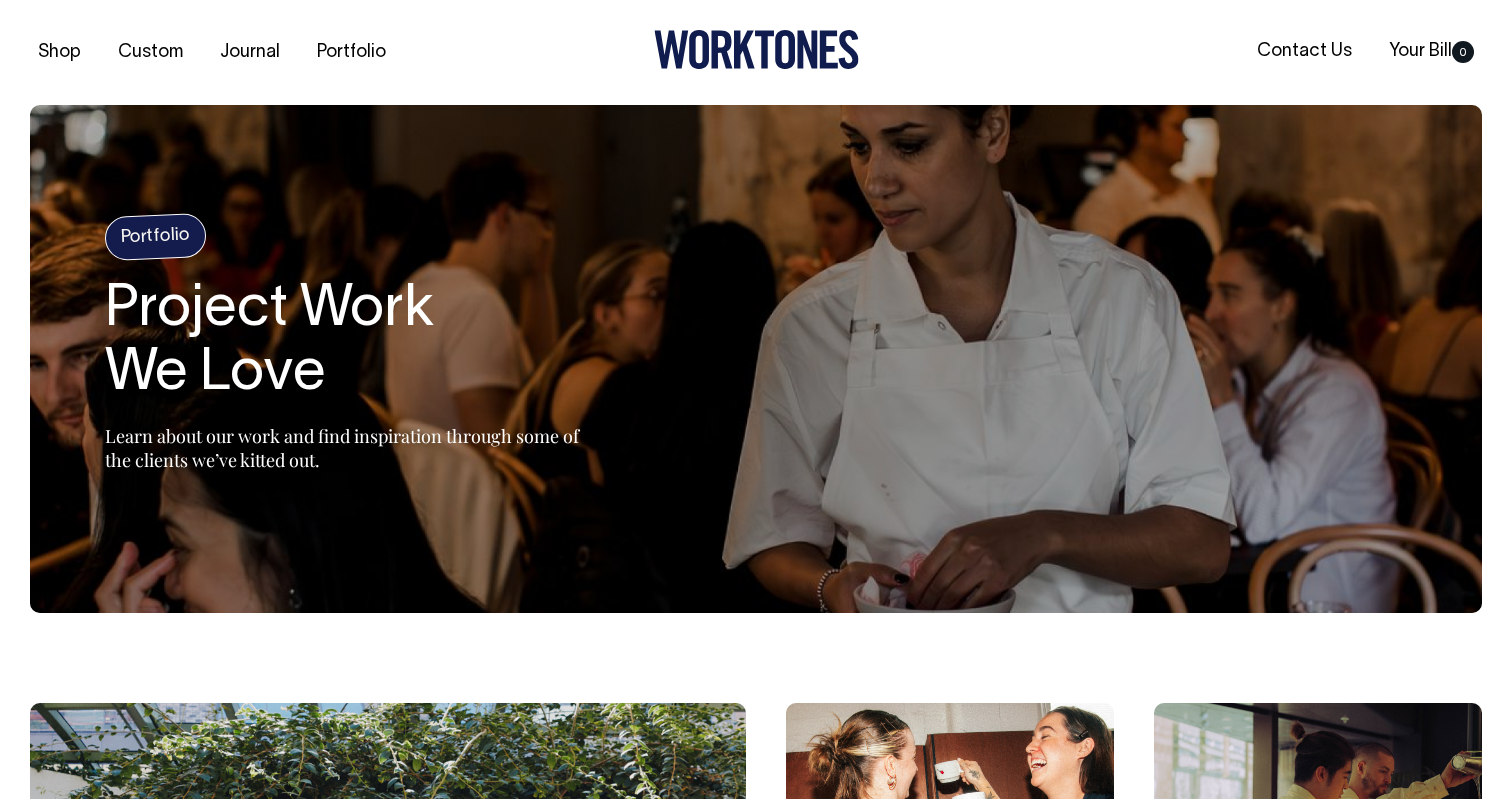 scroll, scrollTop: 0, scrollLeft: 0, axis: both 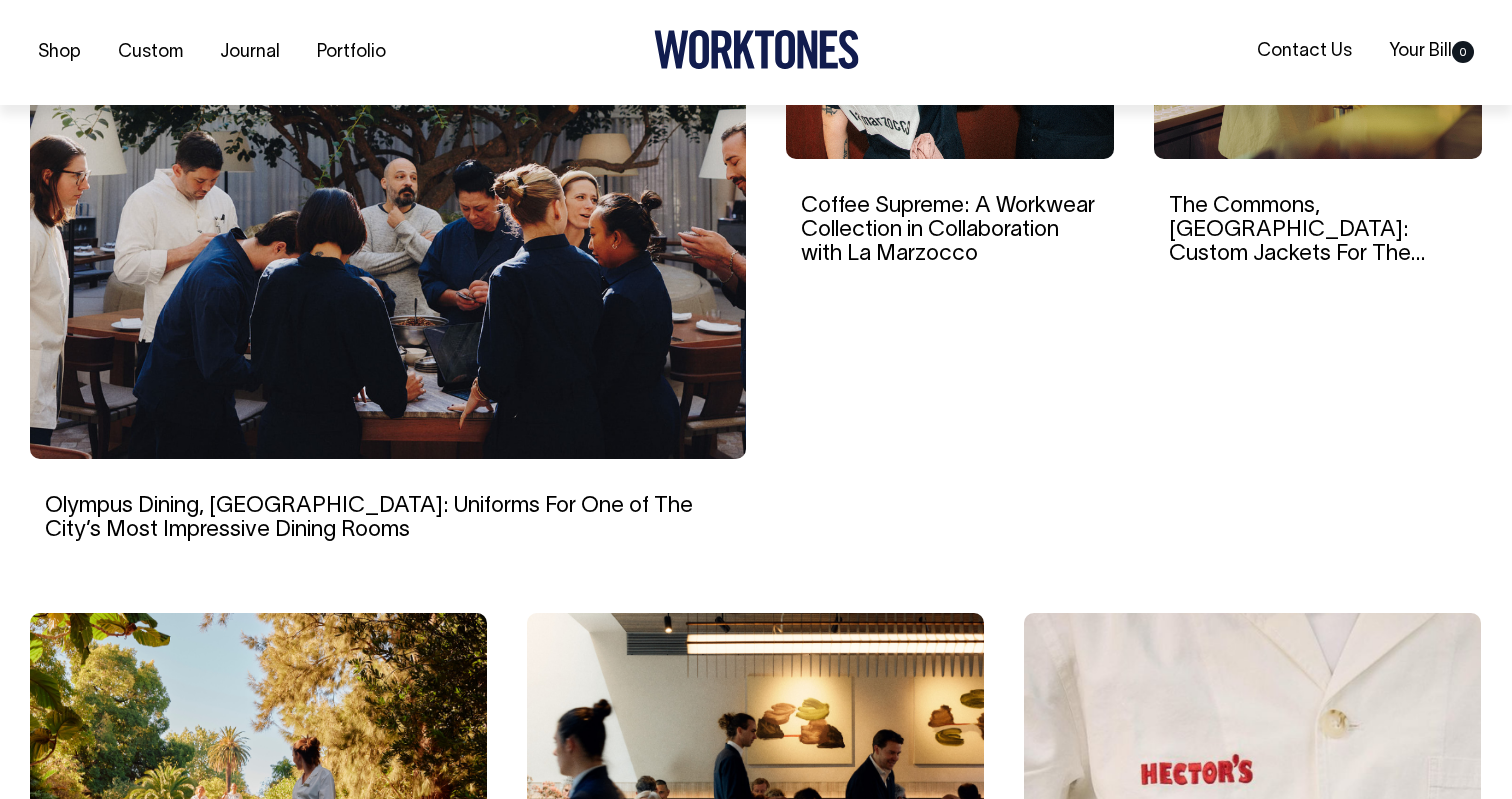click on "Olympus Dining, [GEOGRAPHIC_DATA]: Uniforms For One of The City’s Most Impressive Dining Rooms" at bounding box center (369, 518) 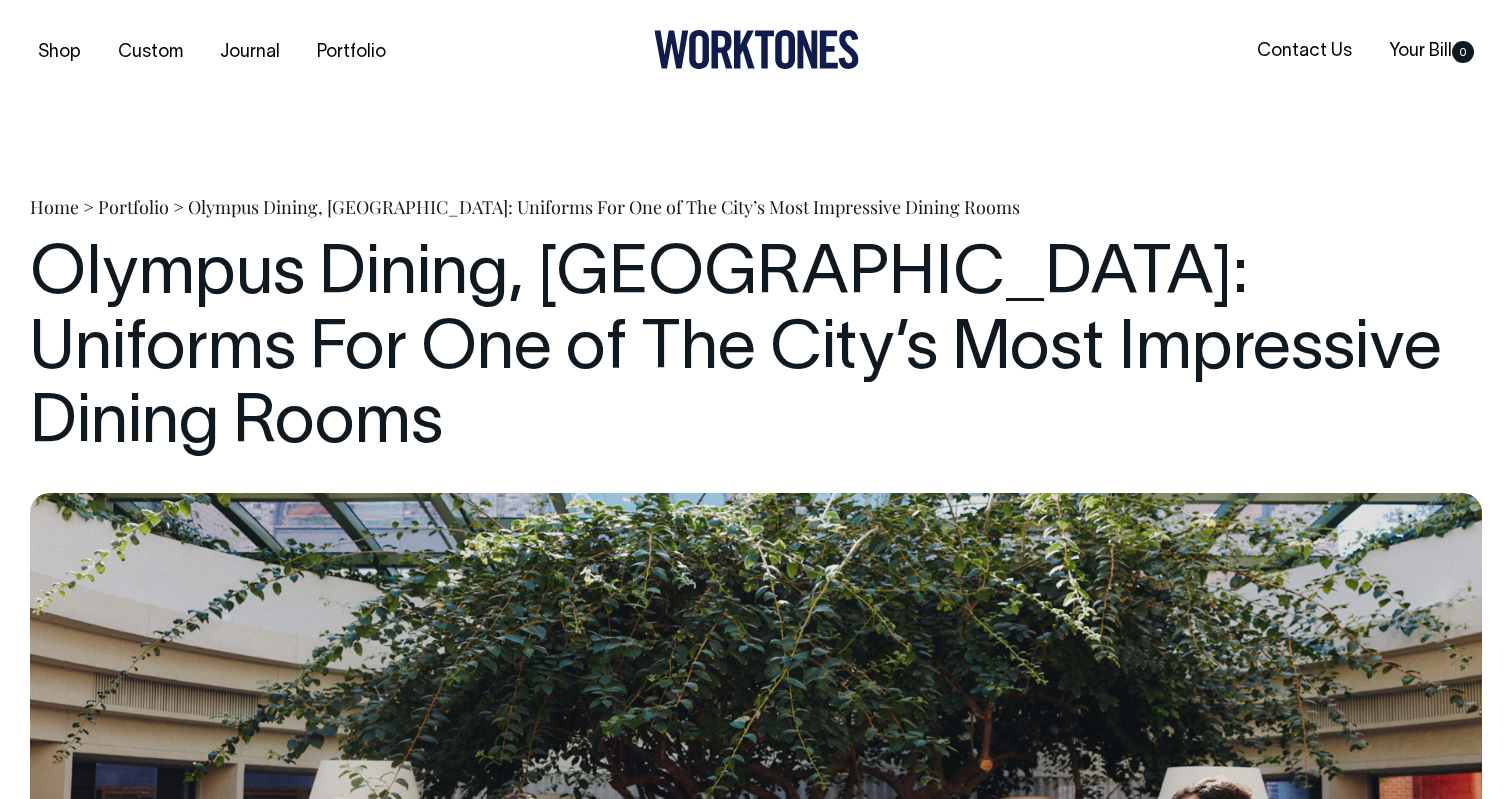 scroll, scrollTop: 0, scrollLeft: 0, axis: both 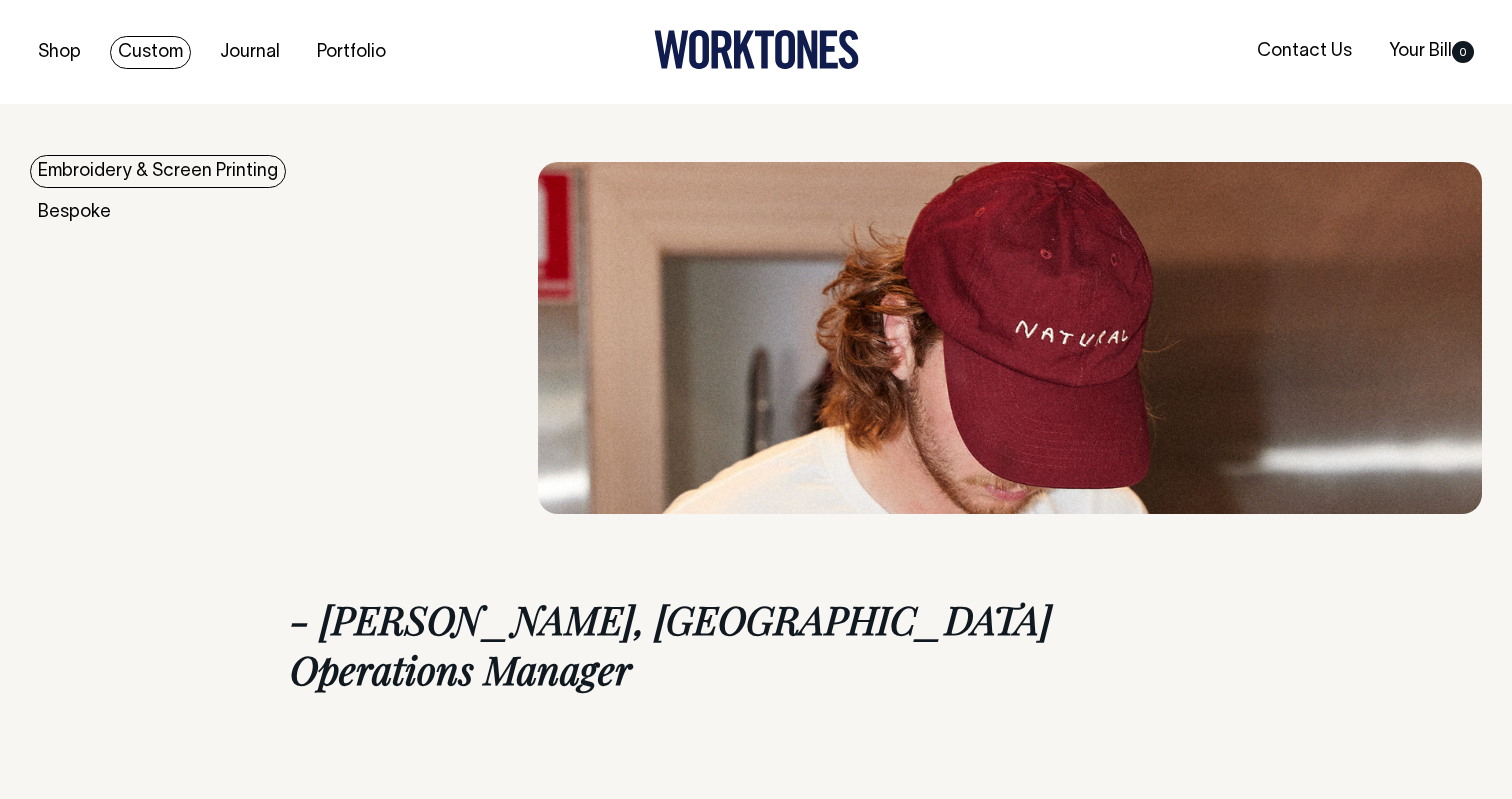 click on "Embroidery & Screen Printing" at bounding box center (158, 171) 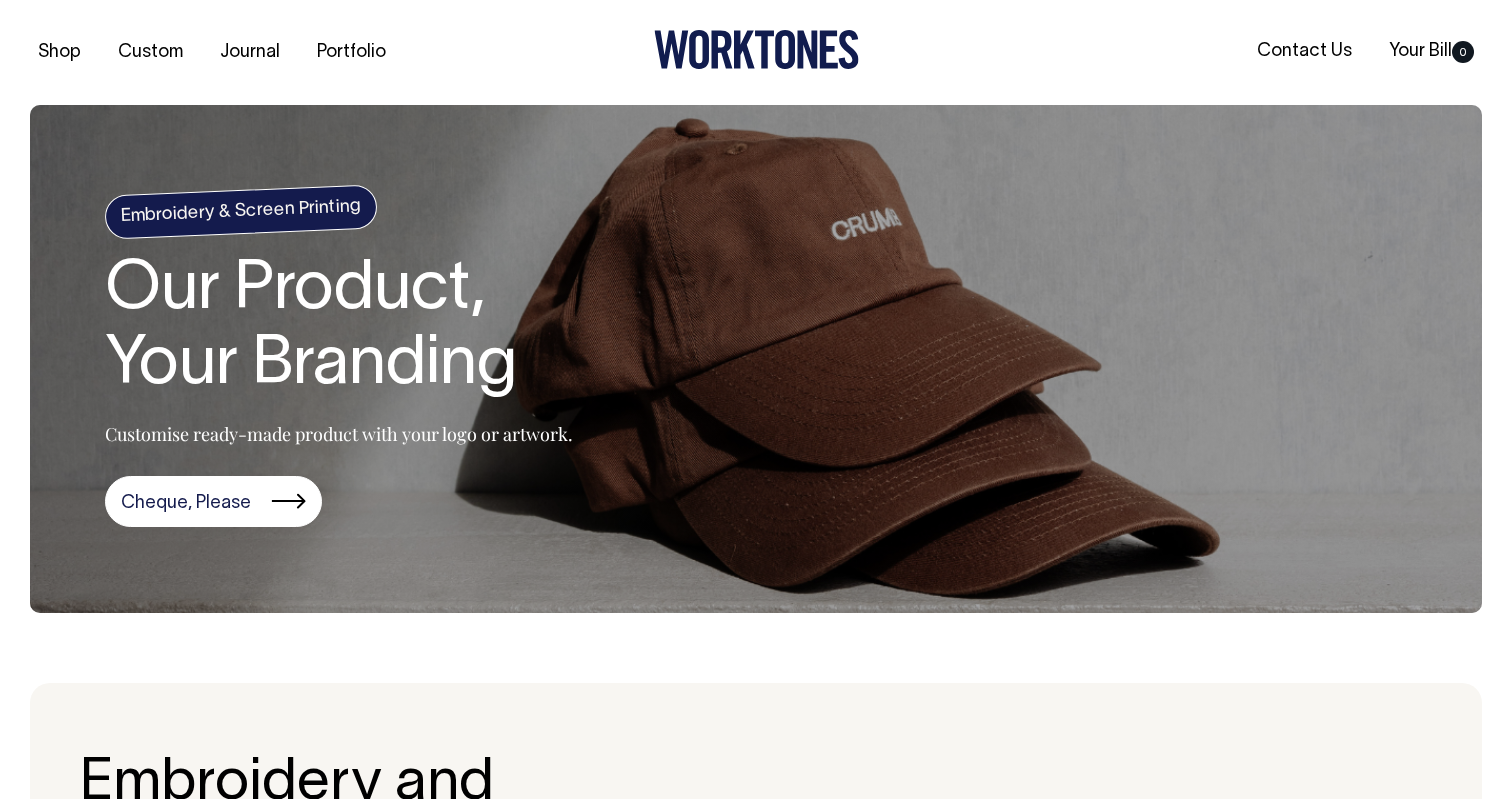 scroll, scrollTop: 0, scrollLeft: 0, axis: both 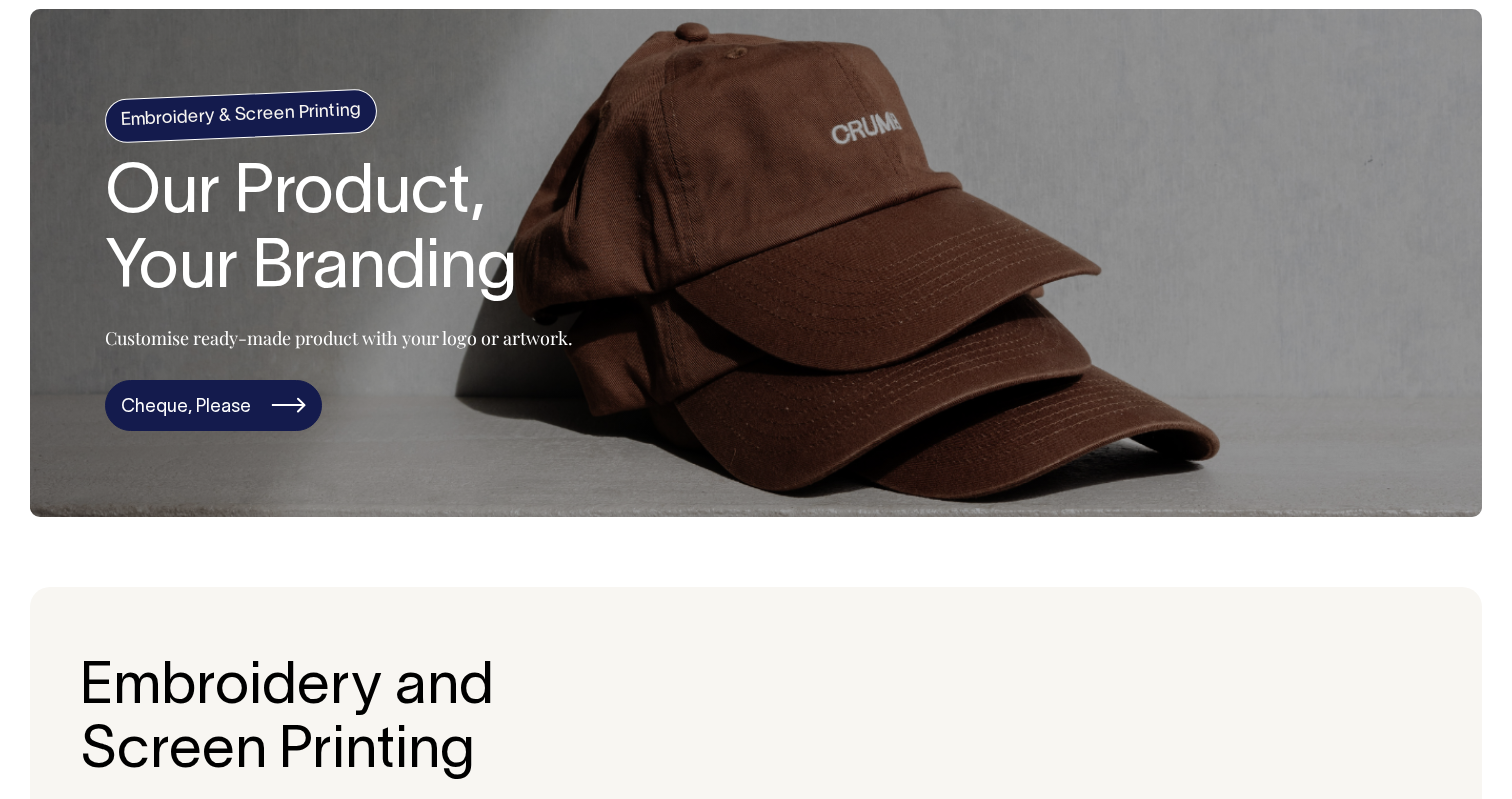 click on "Cheque, Please" at bounding box center [213, 406] 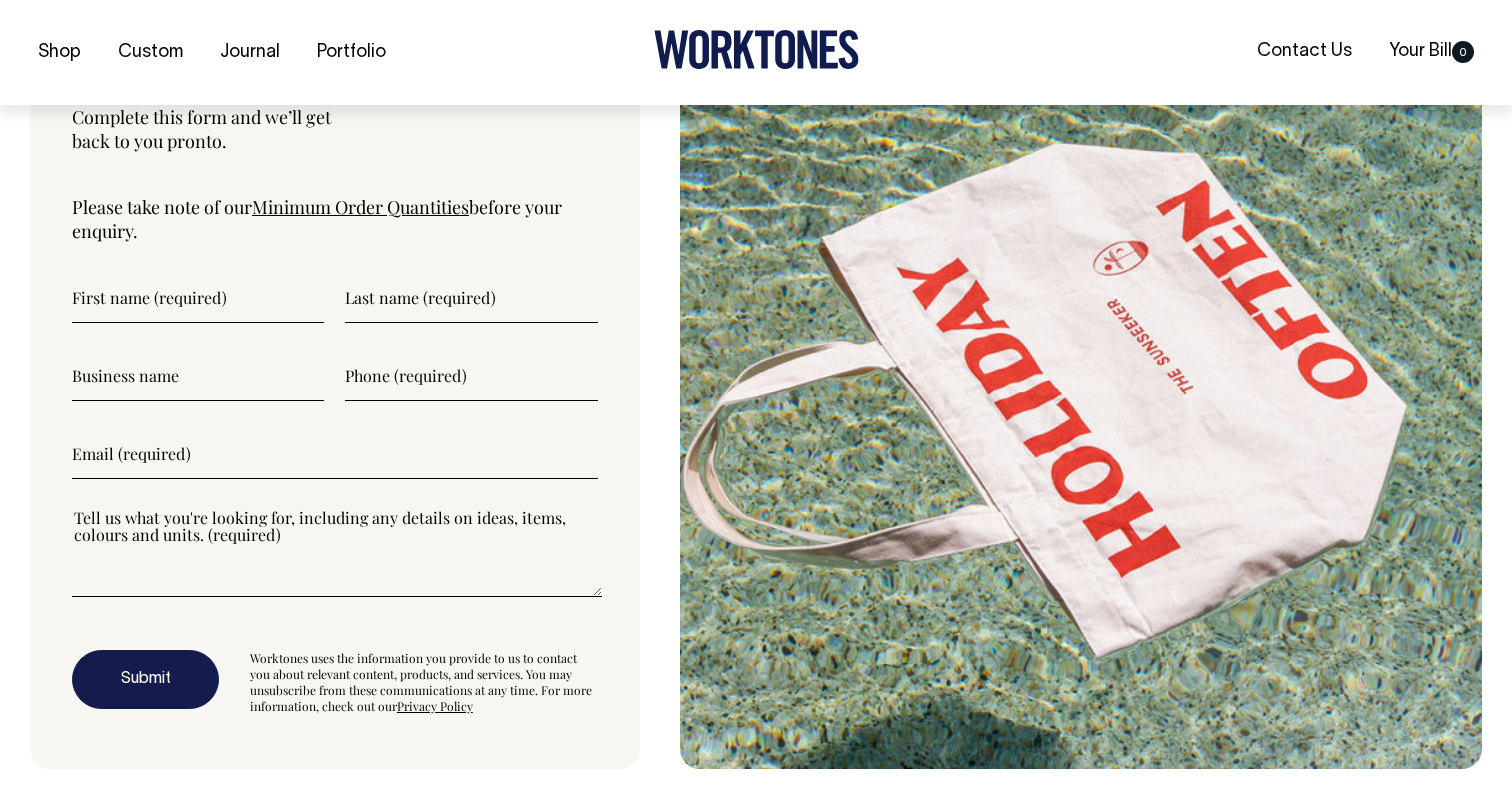 scroll, scrollTop: 5192, scrollLeft: 0, axis: vertical 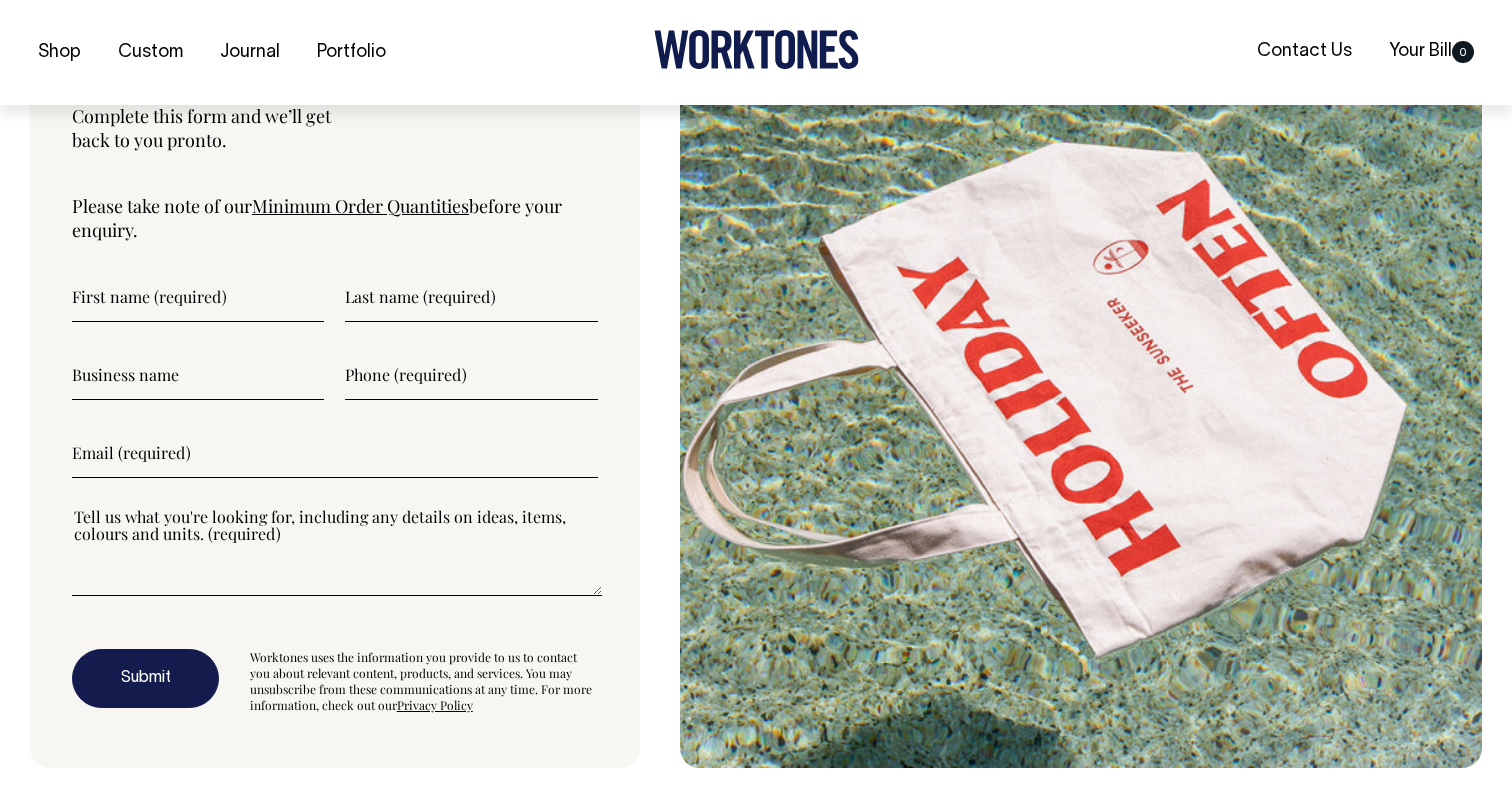 click on "Minimum Order Quantities" at bounding box center (360, 206) 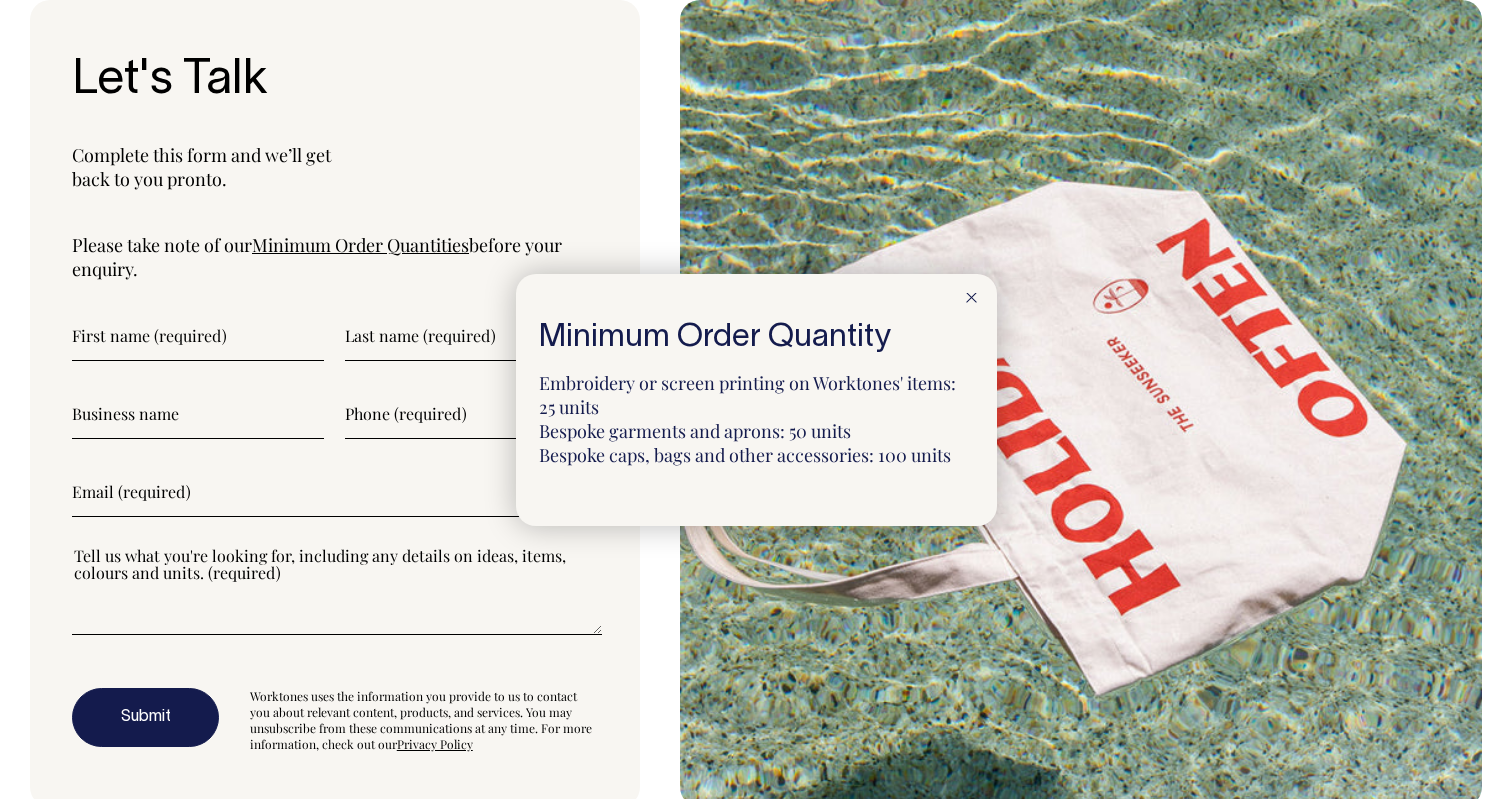 scroll, scrollTop: 5153, scrollLeft: 0, axis: vertical 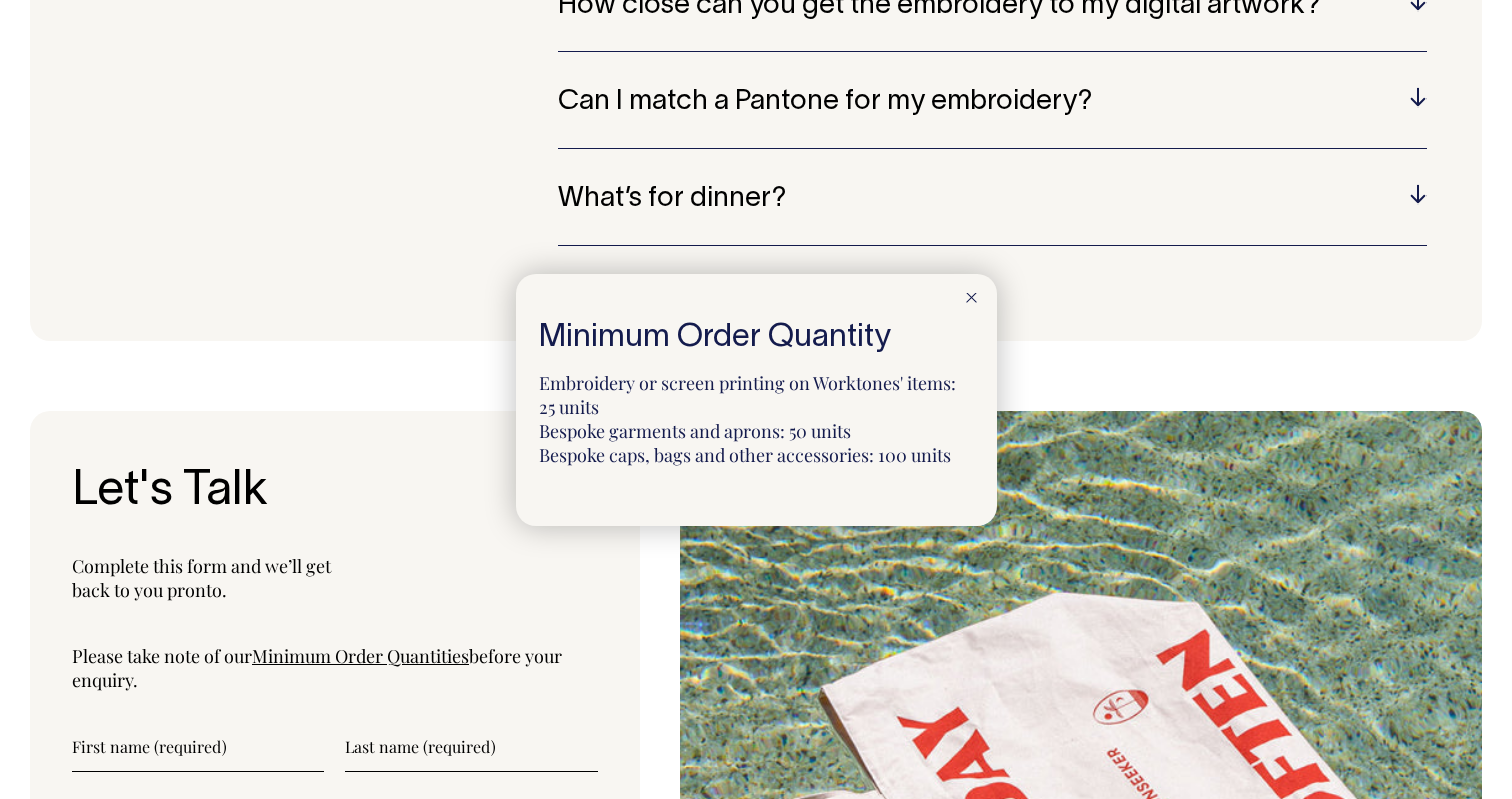 click 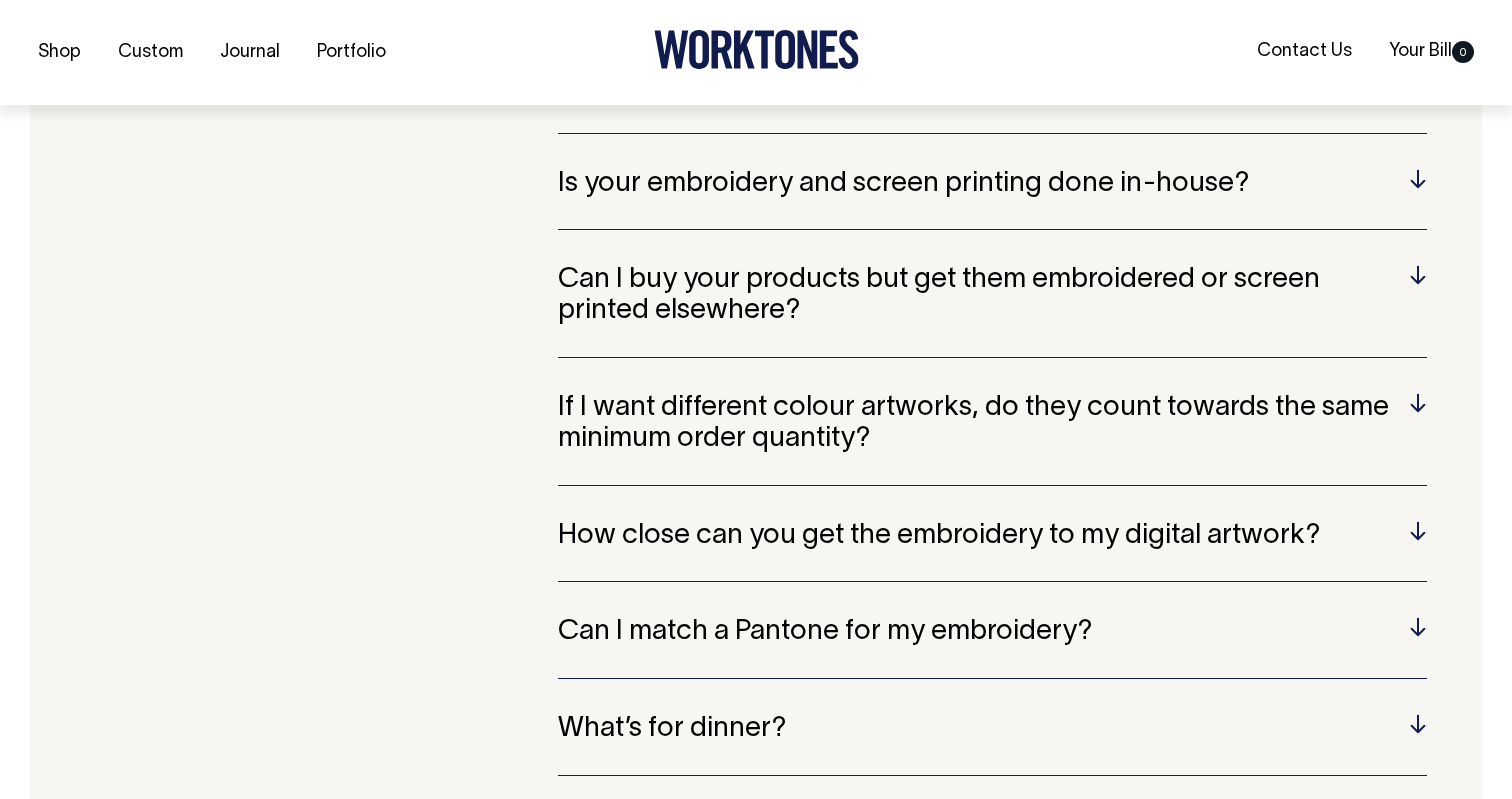 scroll, scrollTop: 4213, scrollLeft: 0, axis: vertical 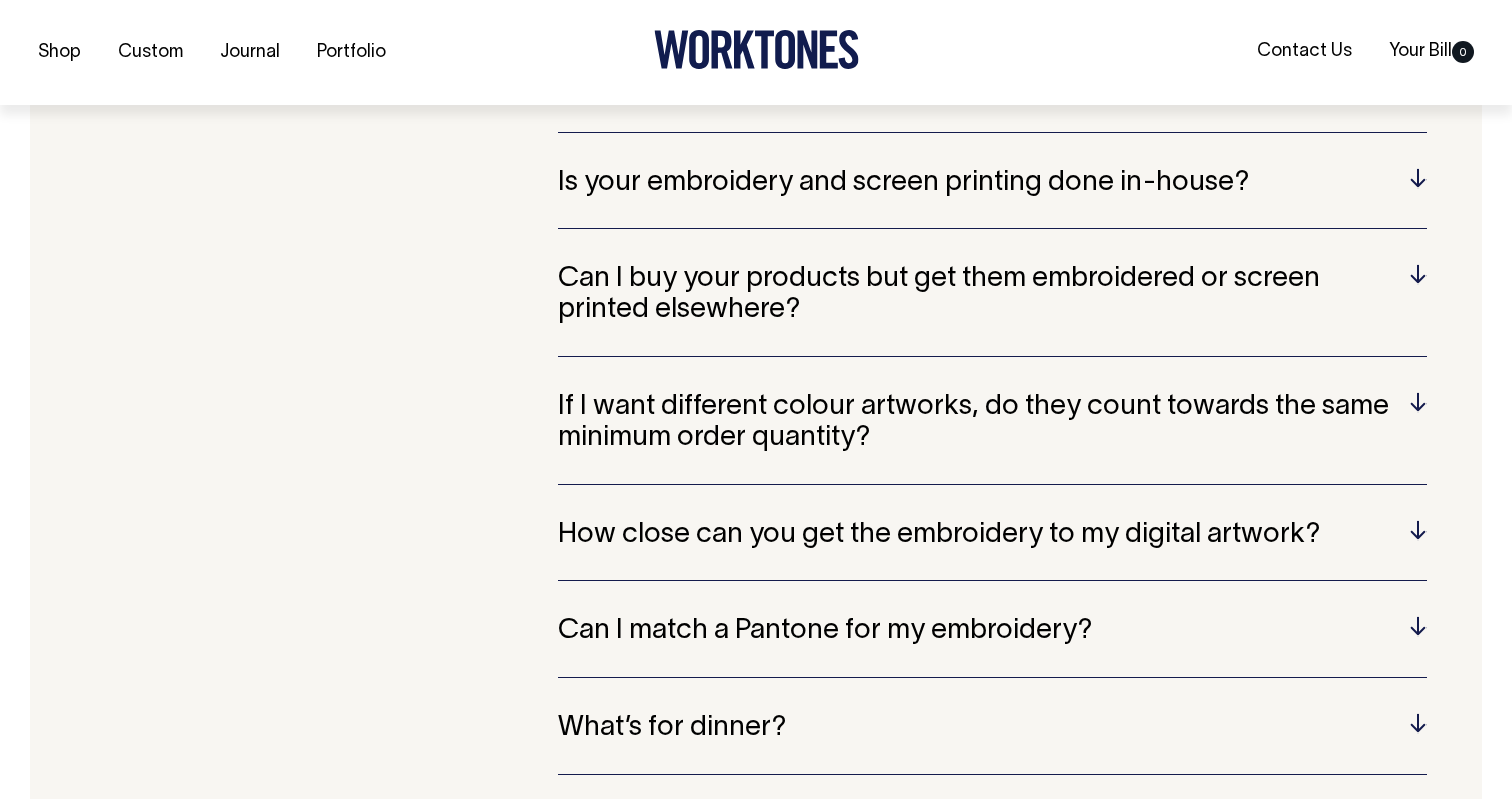 click on "Can I match a Pantone for my embroidery?" at bounding box center (992, 631) 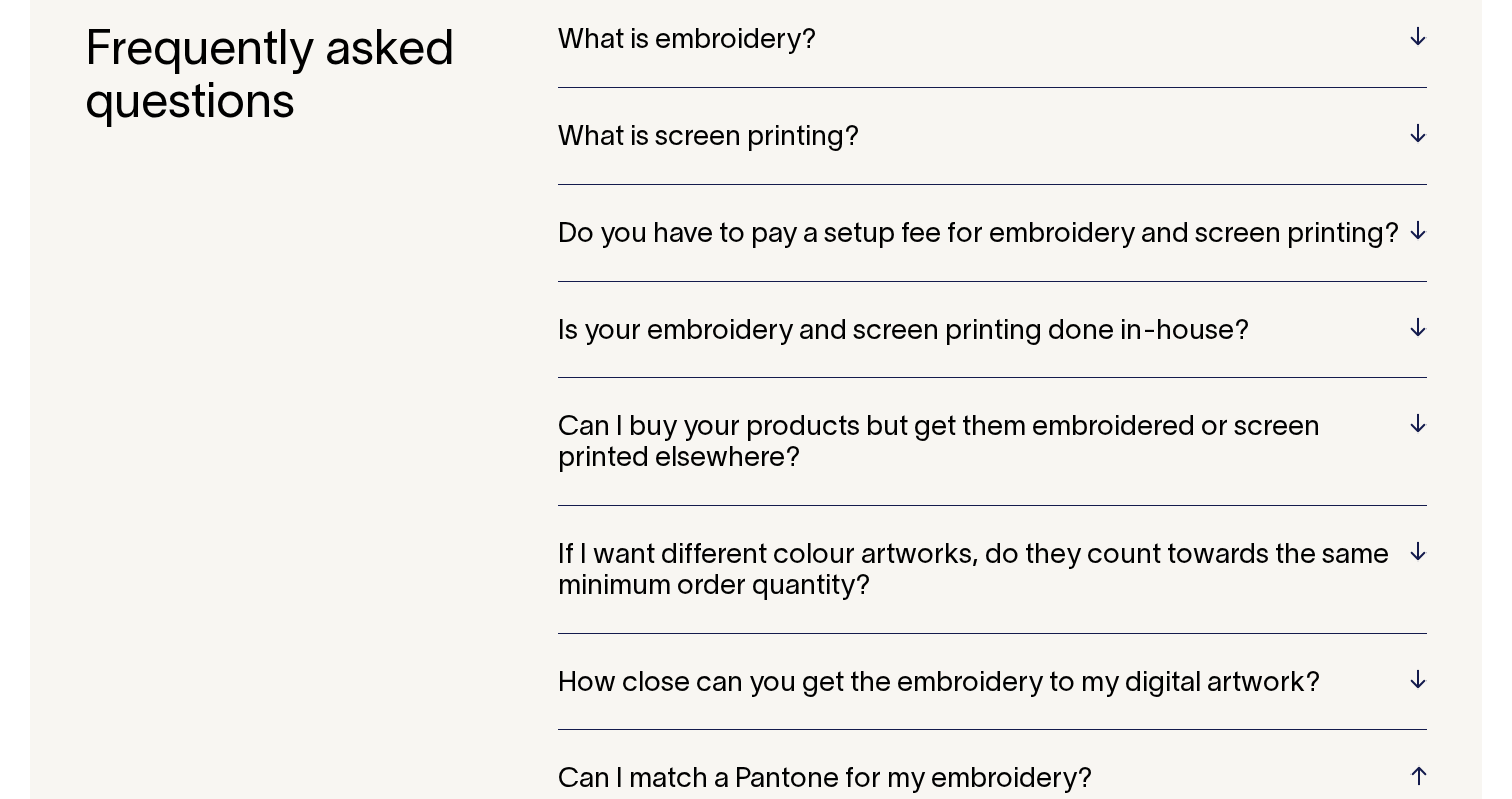 scroll, scrollTop: 4064, scrollLeft: 0, axis: vertical 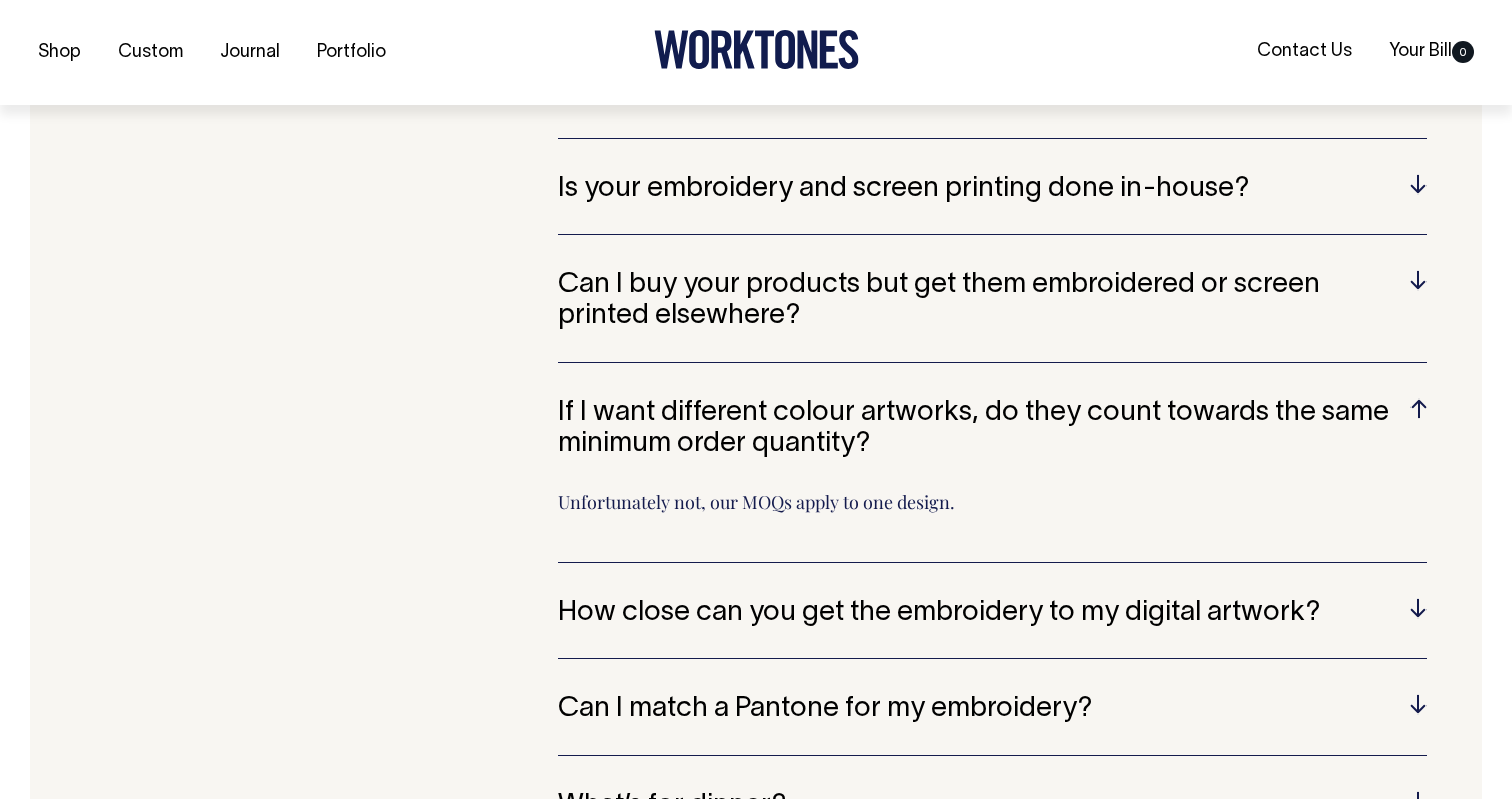 click on "Can I buy your products but get them embroidered or screen printed elsewhere?" at bounding box center [992, 301] 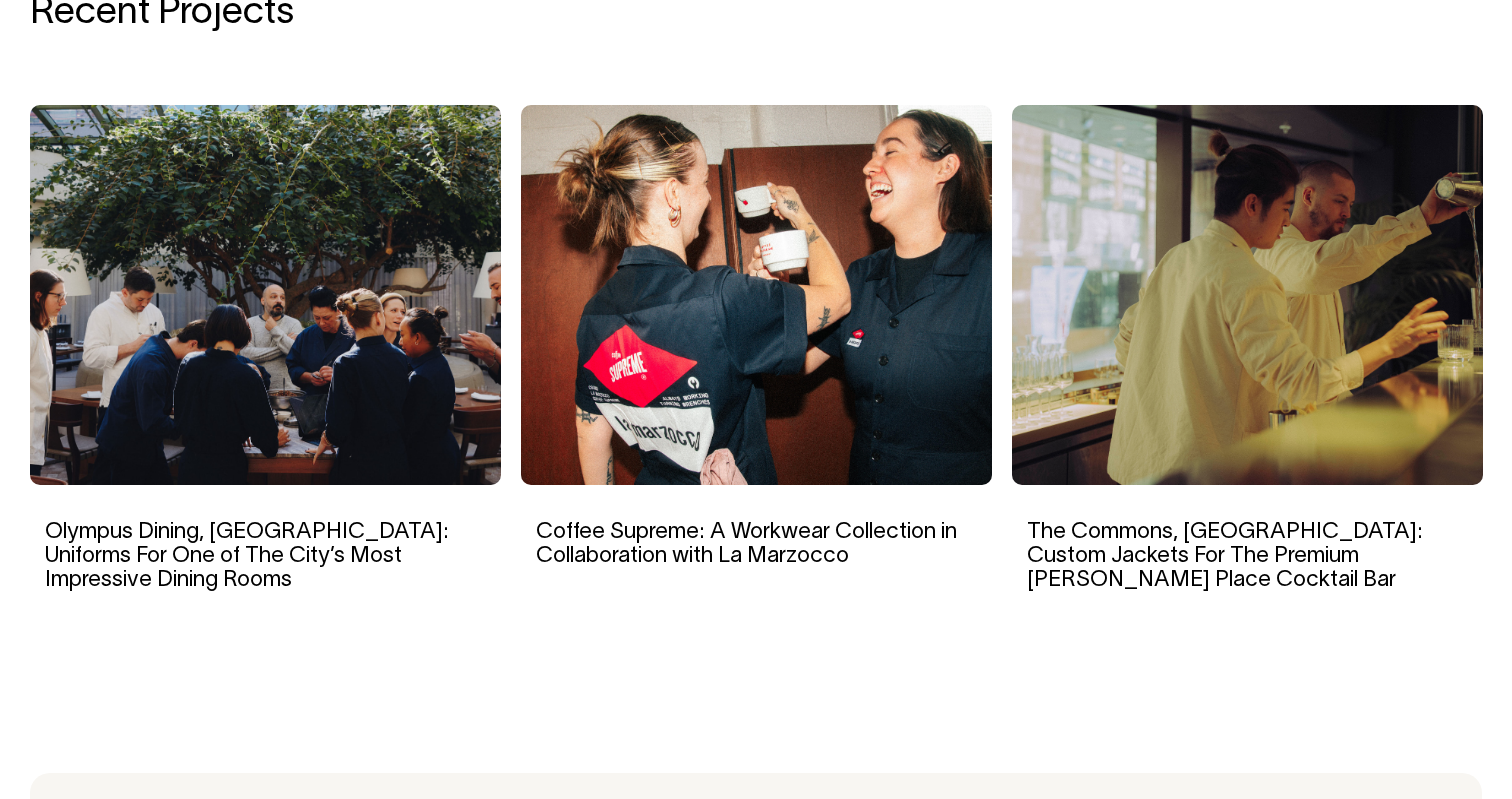 scroll, scrollTop: 3257, scrollLeft: 0, axis: vertical 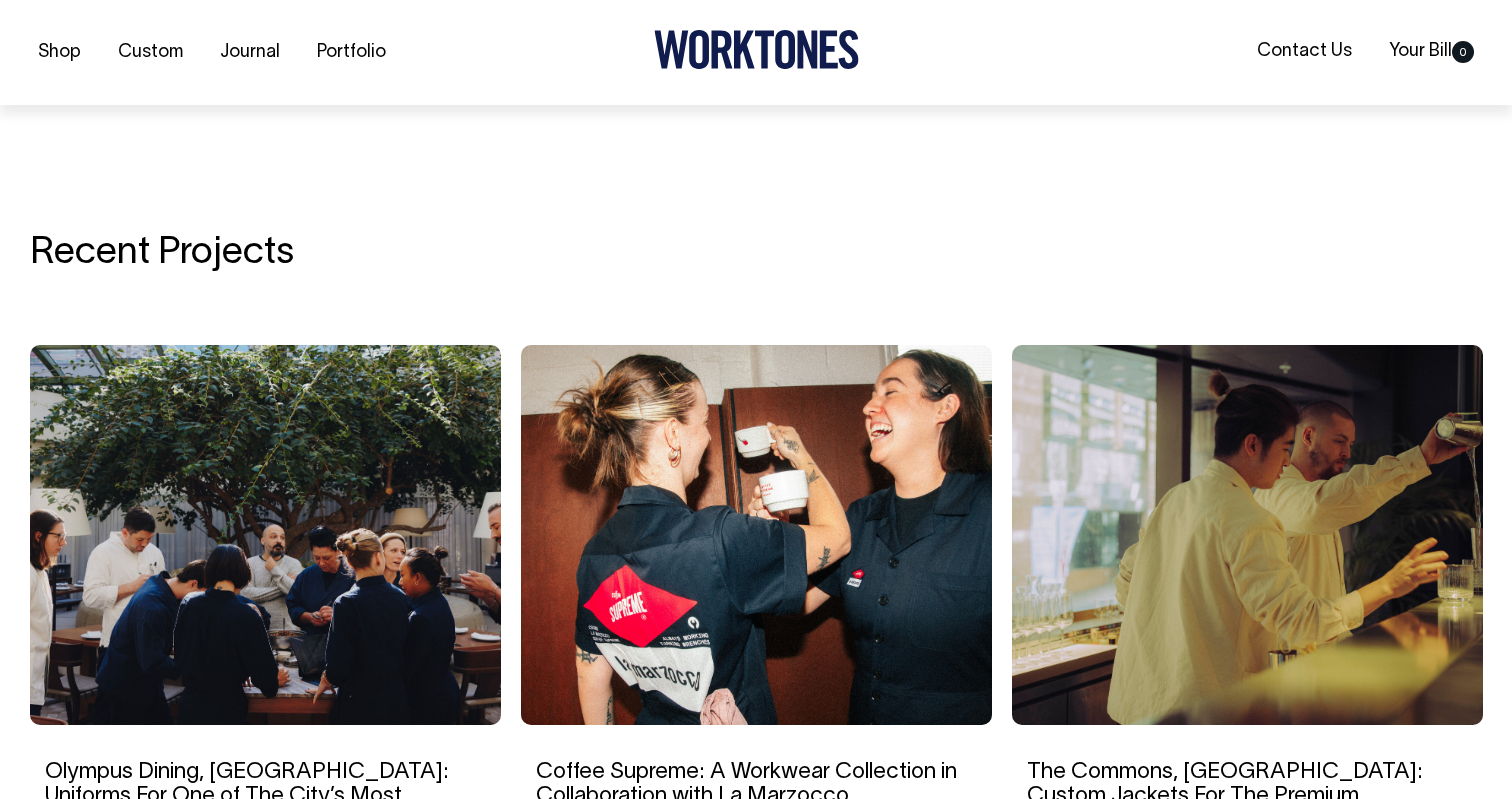 click at bounding box center [756, 535] 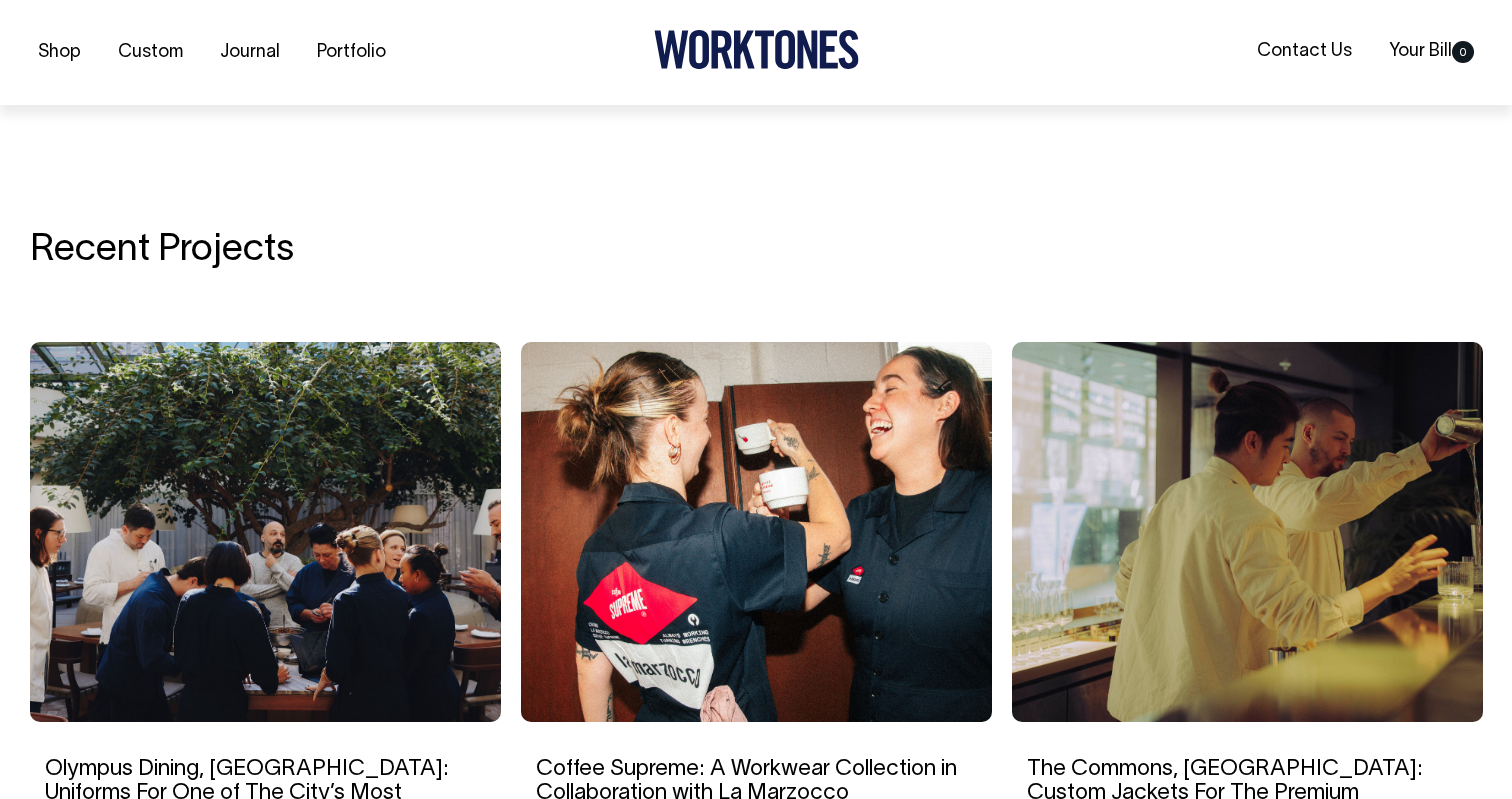 scroll, scrollTop: 3021, scrollLeft: 0, axis: vertical 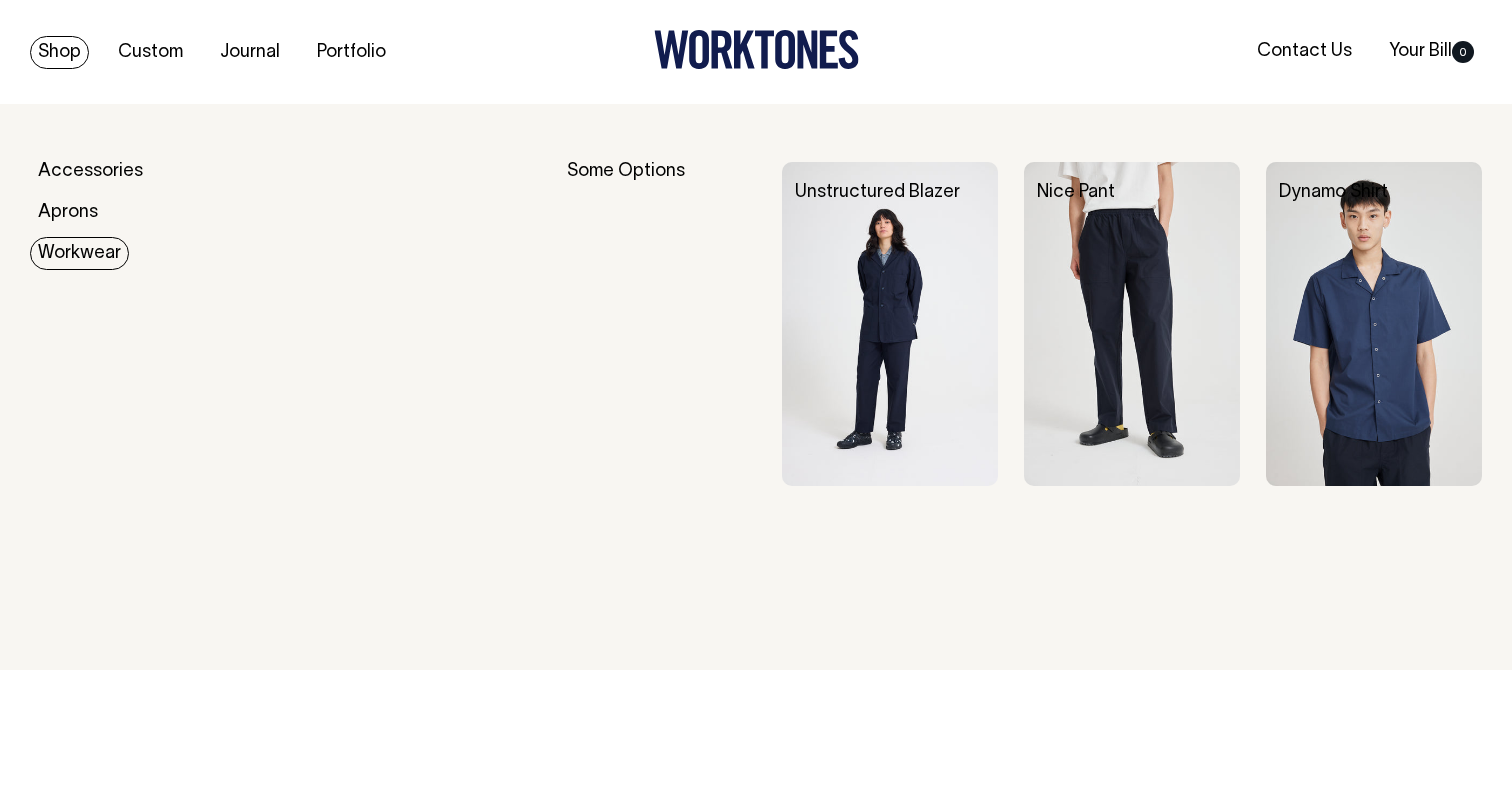 click on "Workwear" at bounding box center (79, 253) 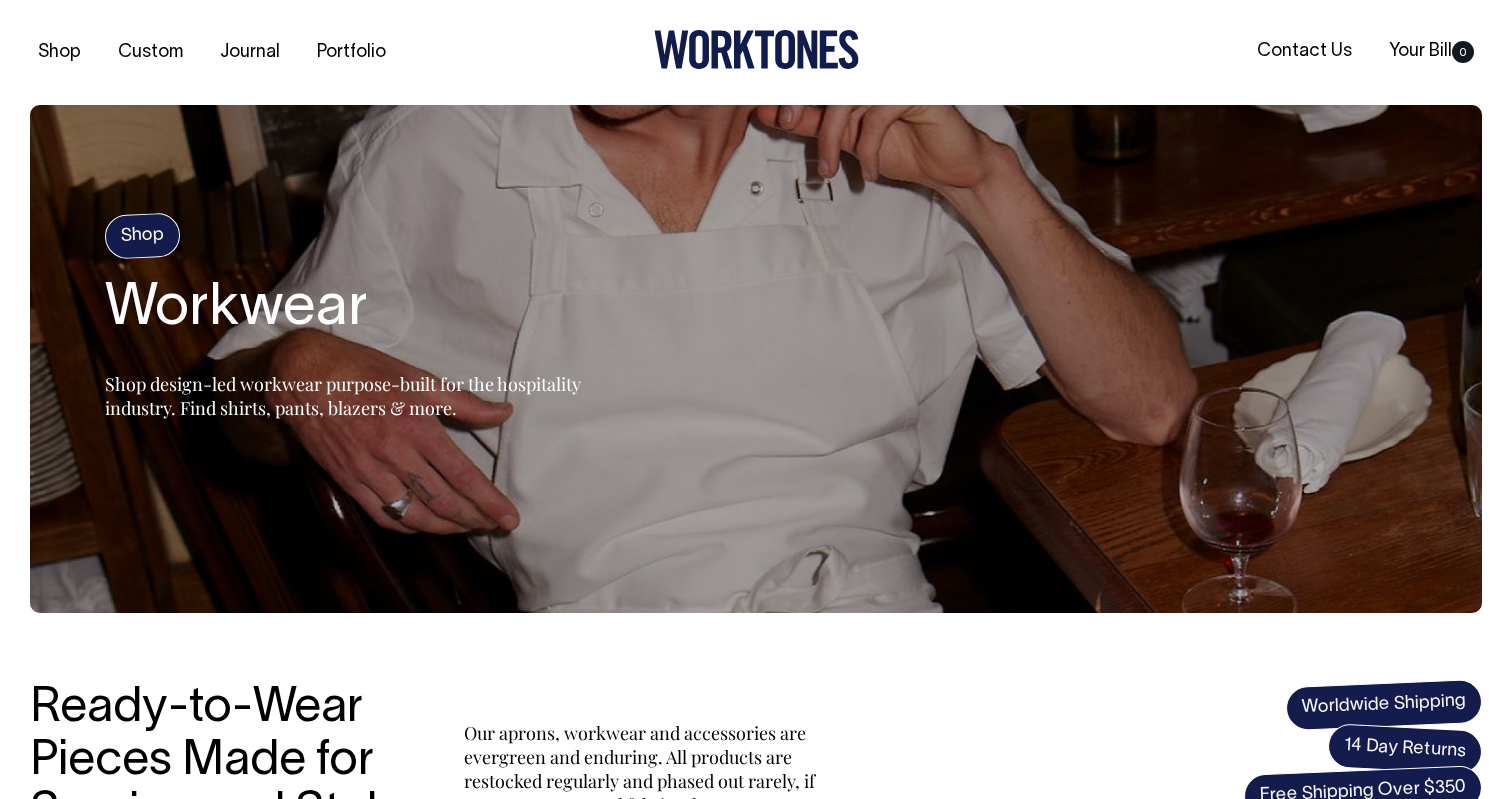 scroll, scrollTop: 0, scrollLeft: 0, axis: both 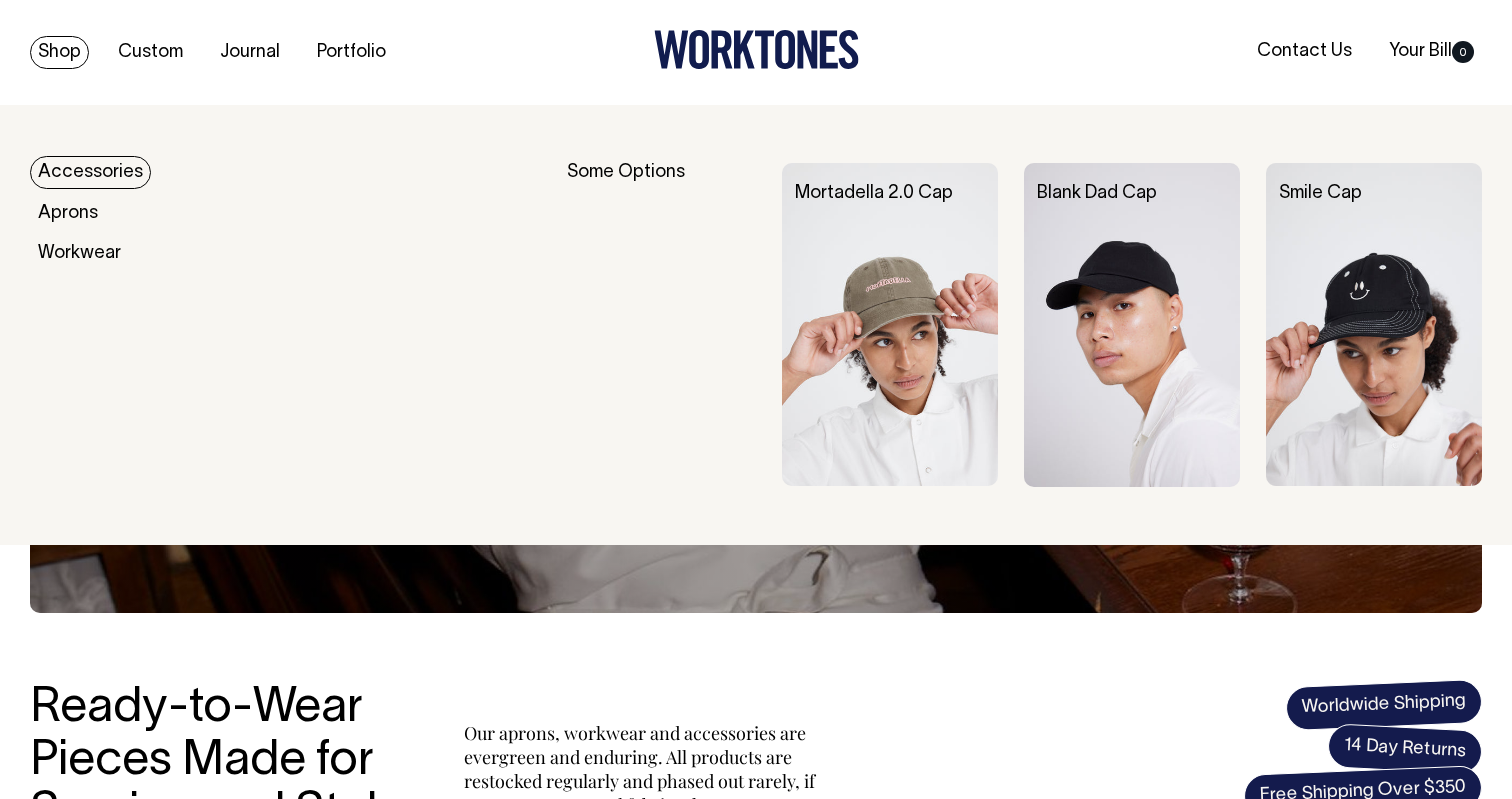 click on "Accessories" at bounding box center [90, 172] 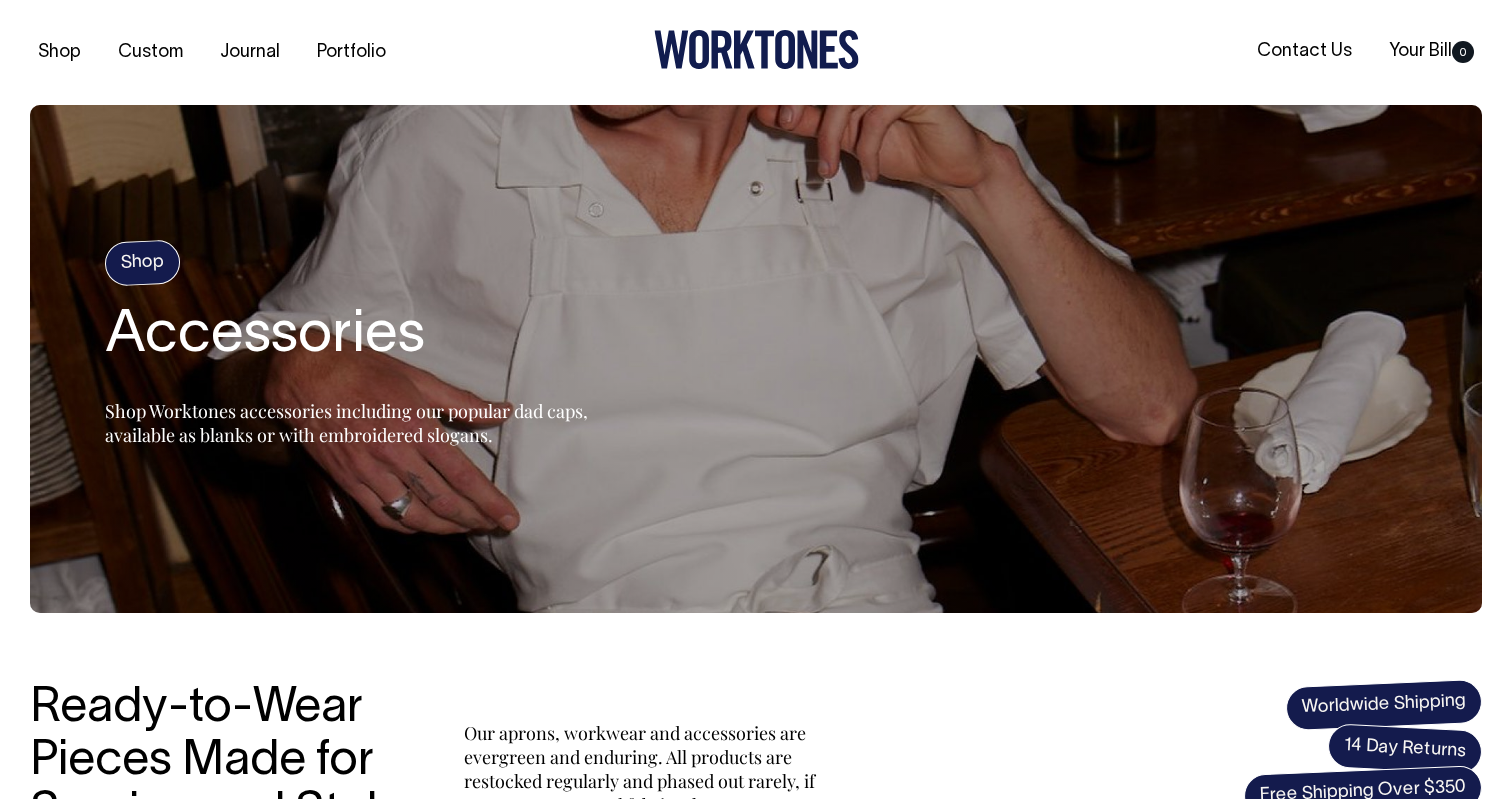 scroll, scrollTop: 0, scrollLeft: 0, axis: both 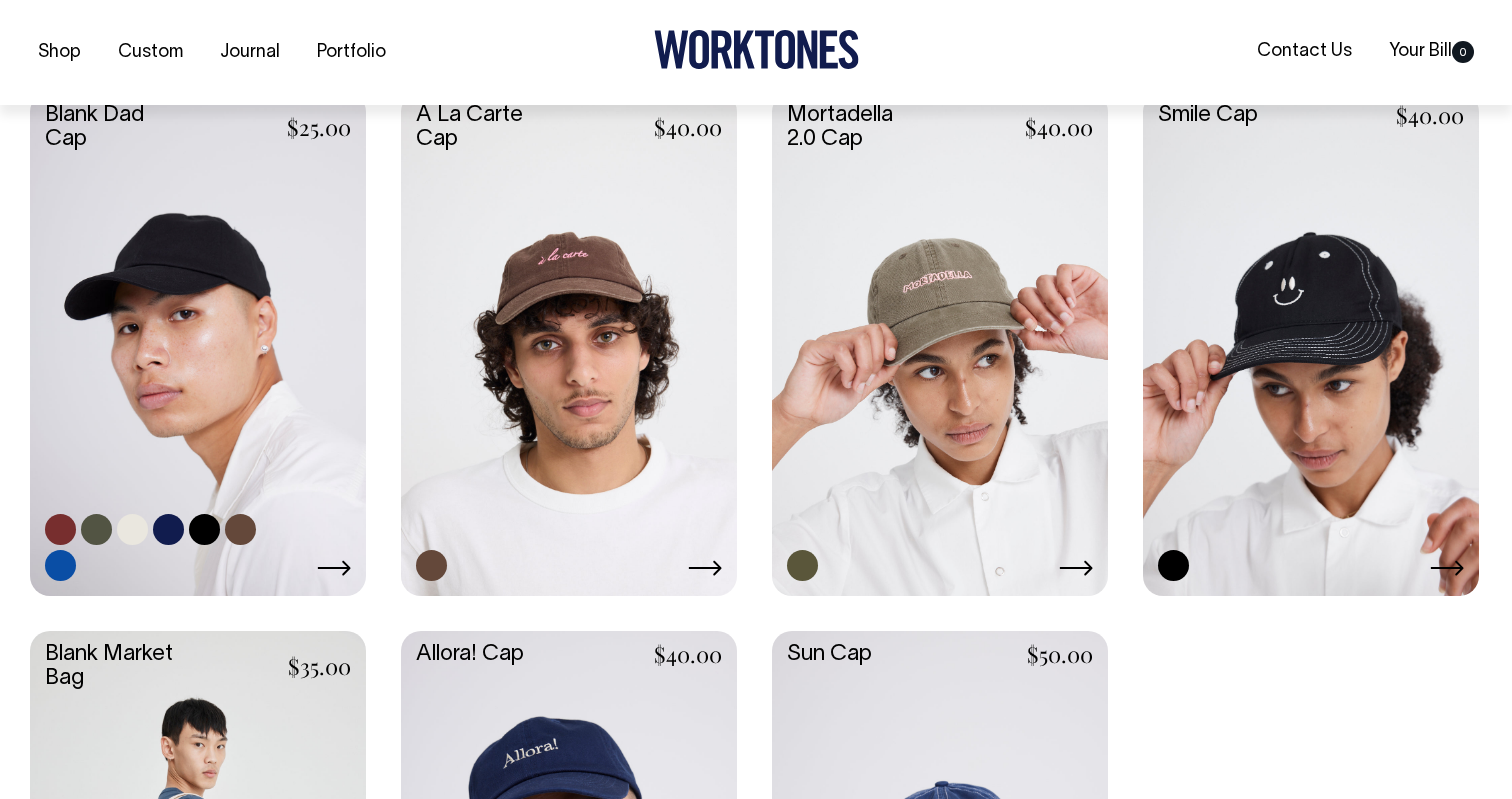 click at bounding box center [60, 565] 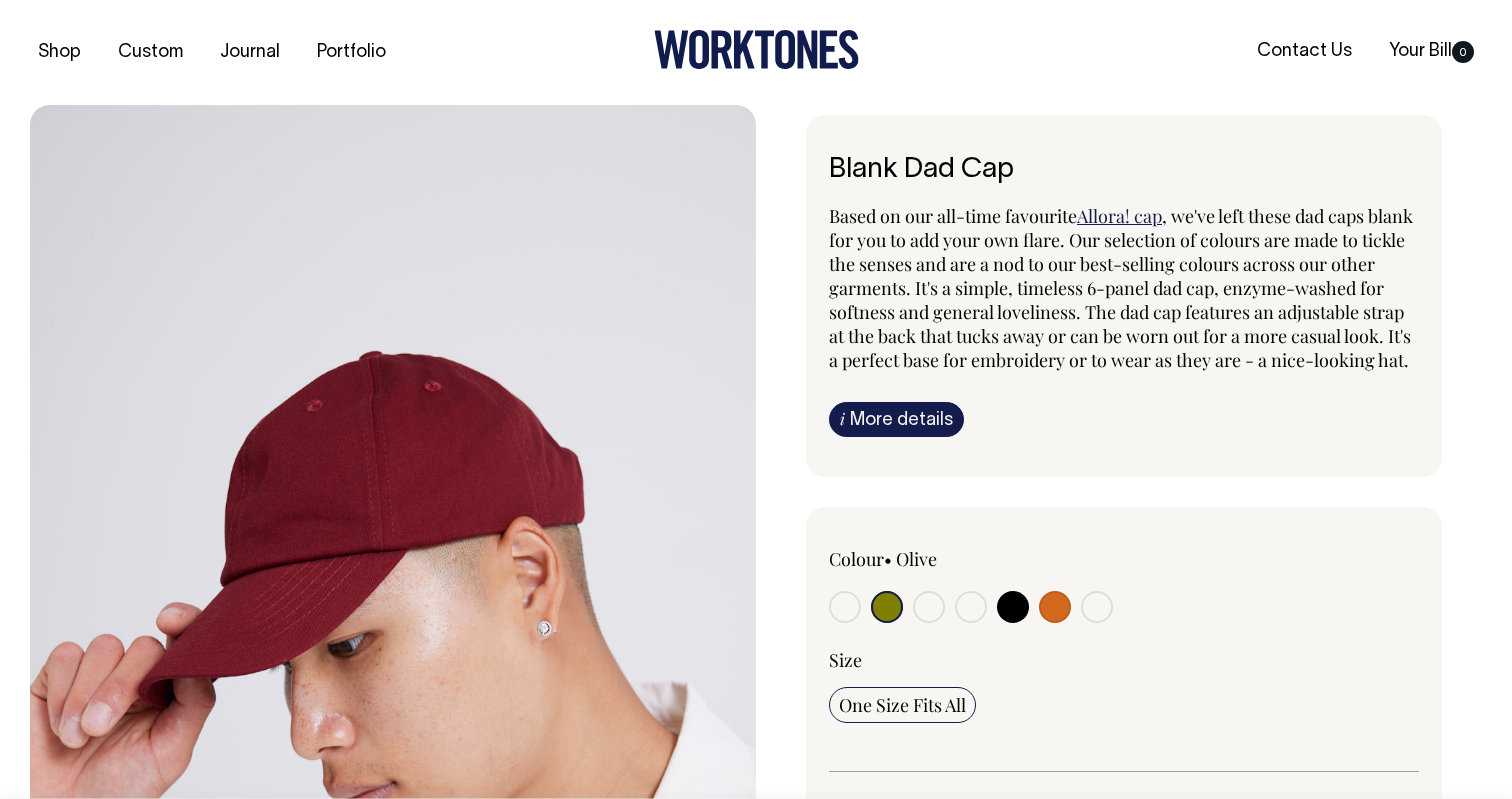 scroll, scrollTop: 0, scrollLeft: 0, axis: both 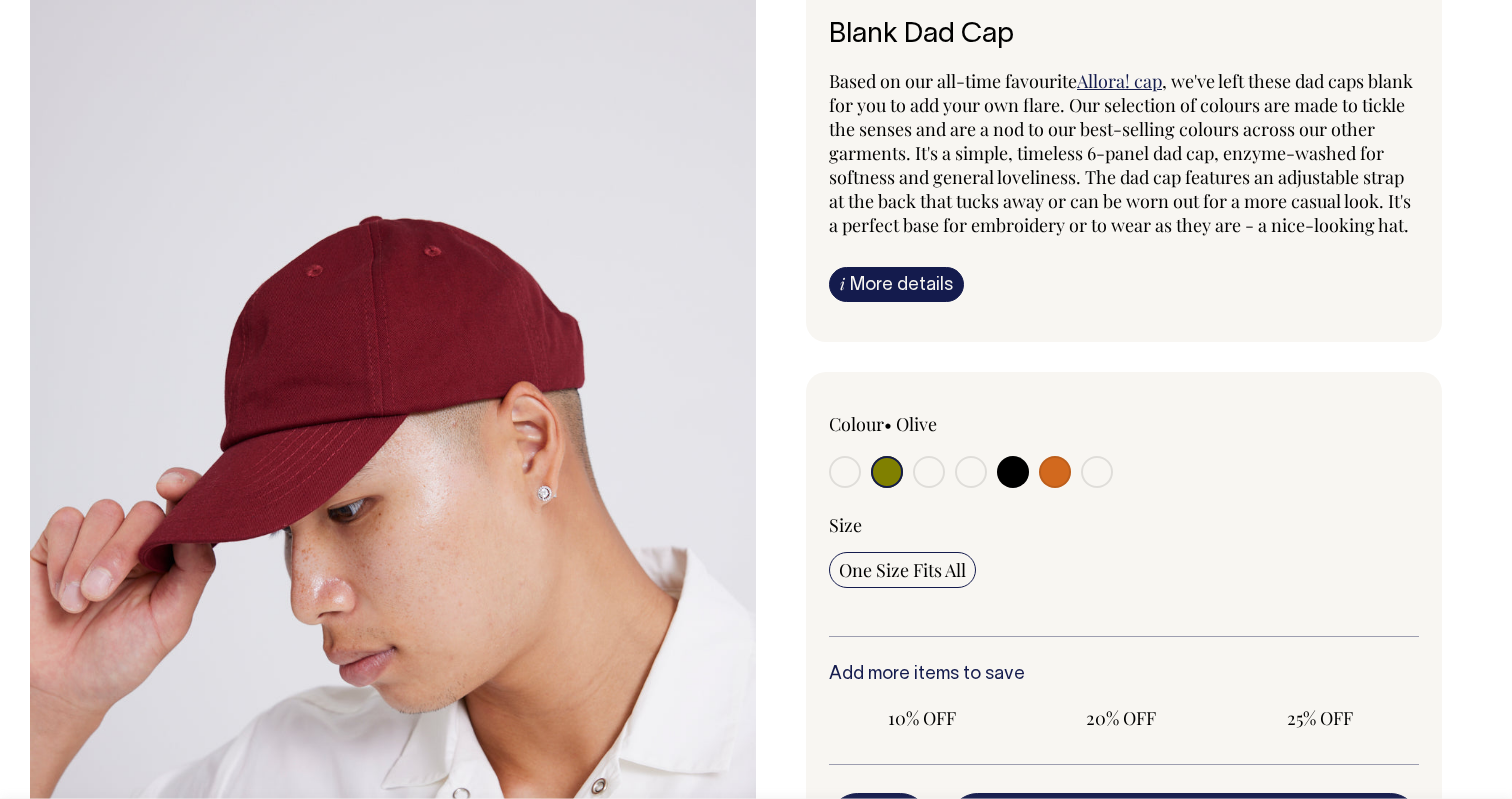 click at bounding box center [1055, 472] 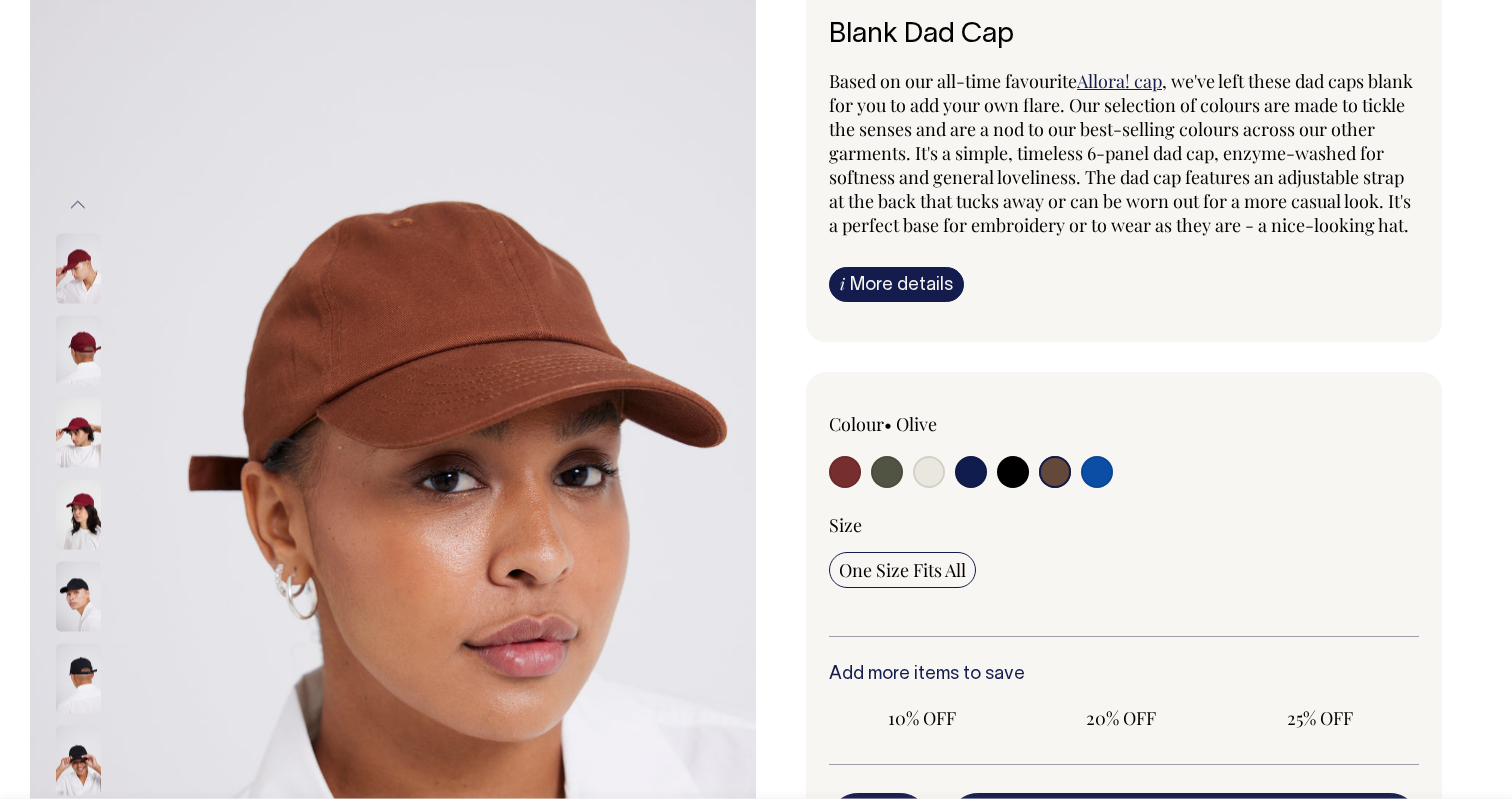 radio on "true" 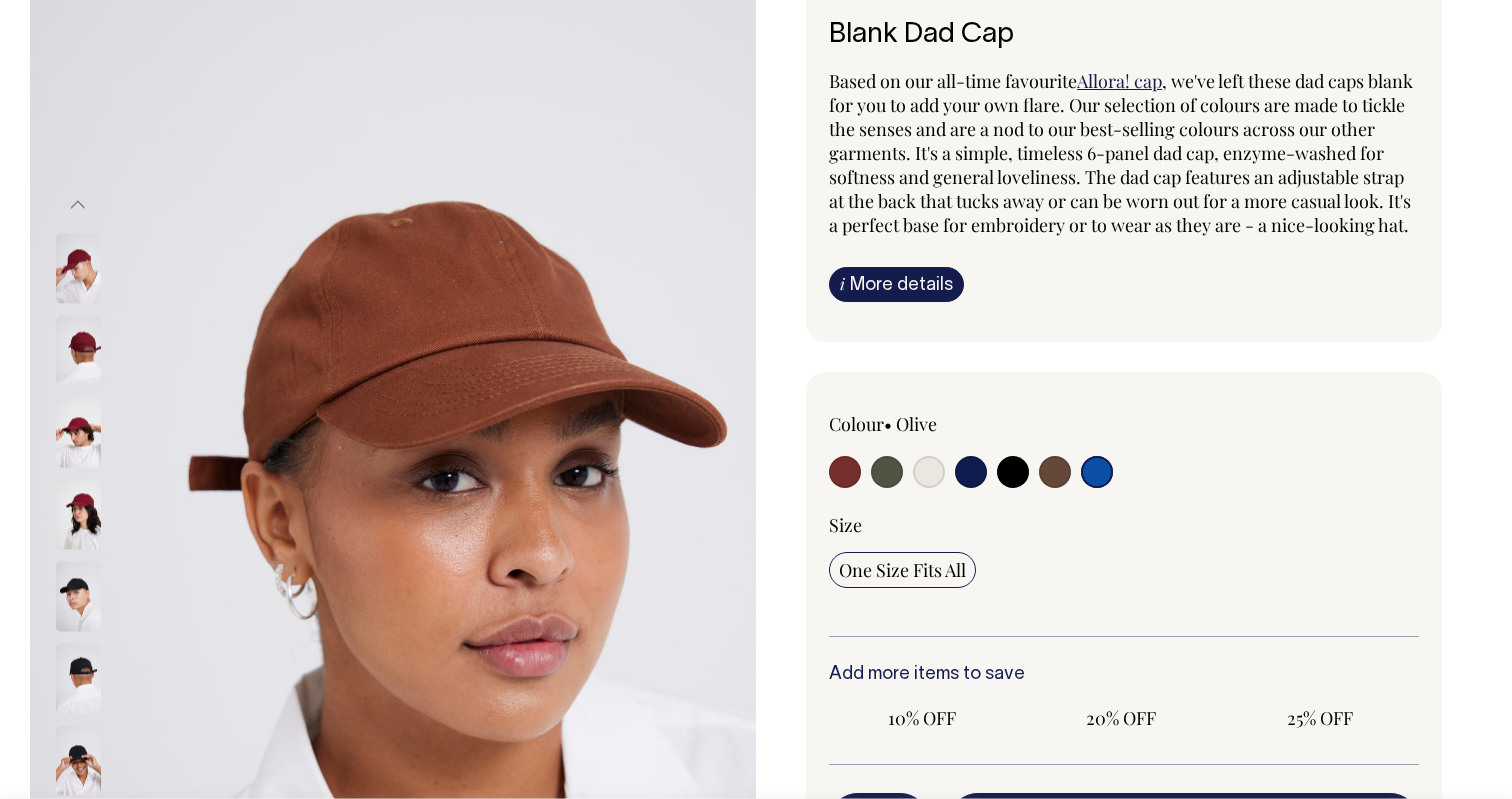 radio on "false" 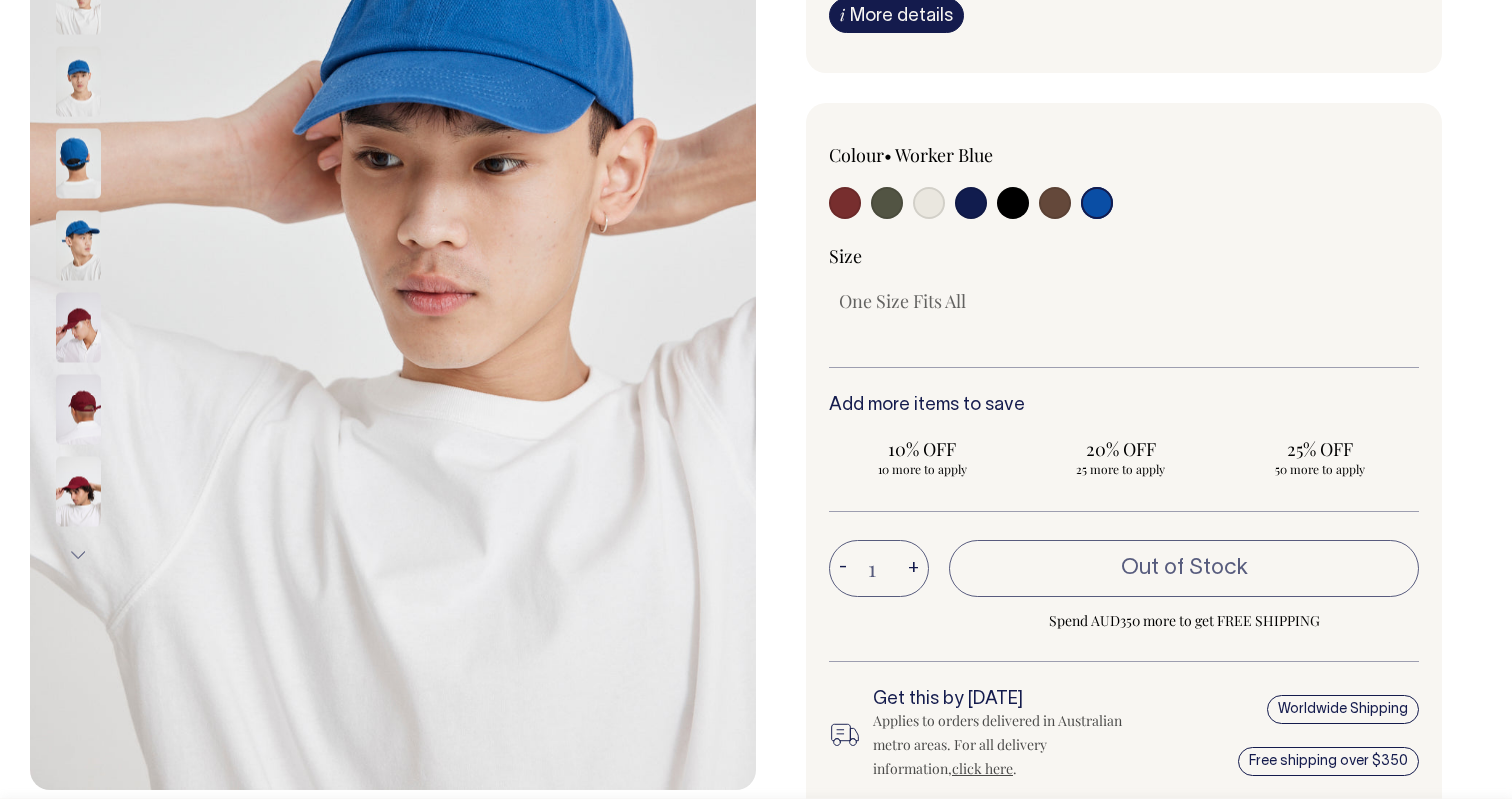scroll, scrollTop: 404, scrollLeft: 0, axis: vertical 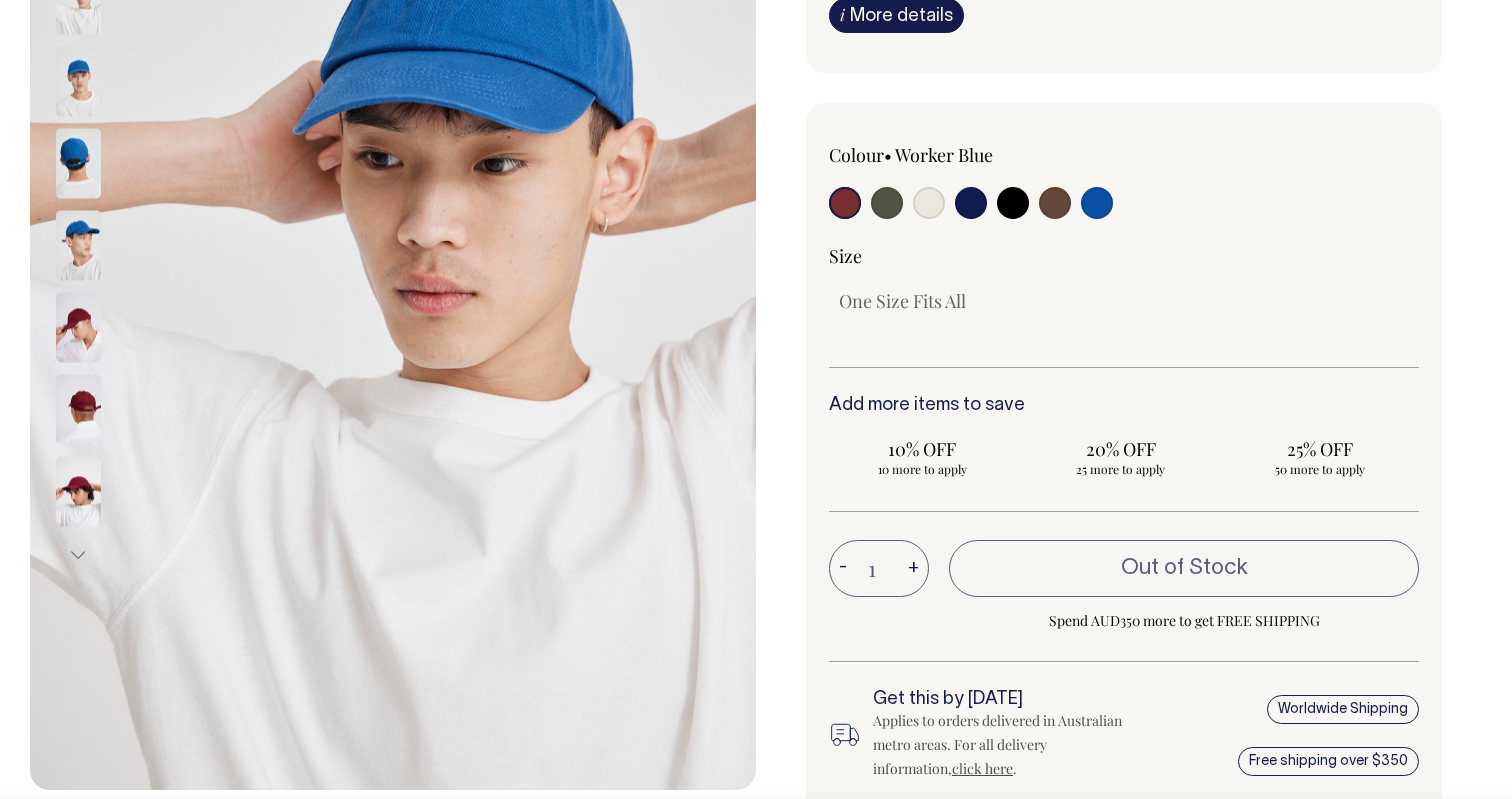 select on "Burgundy" 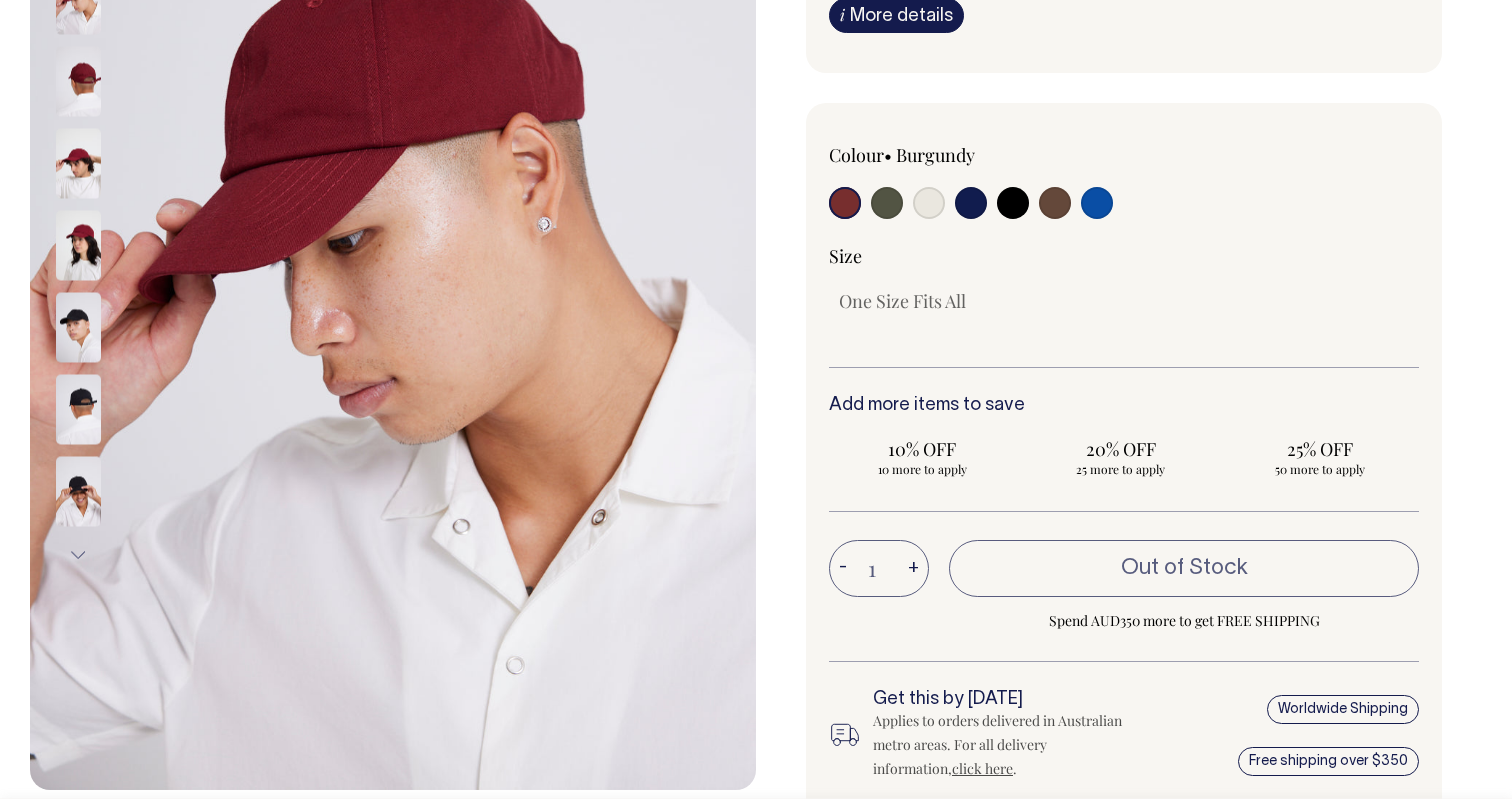 click at bounding box center (78, 245) 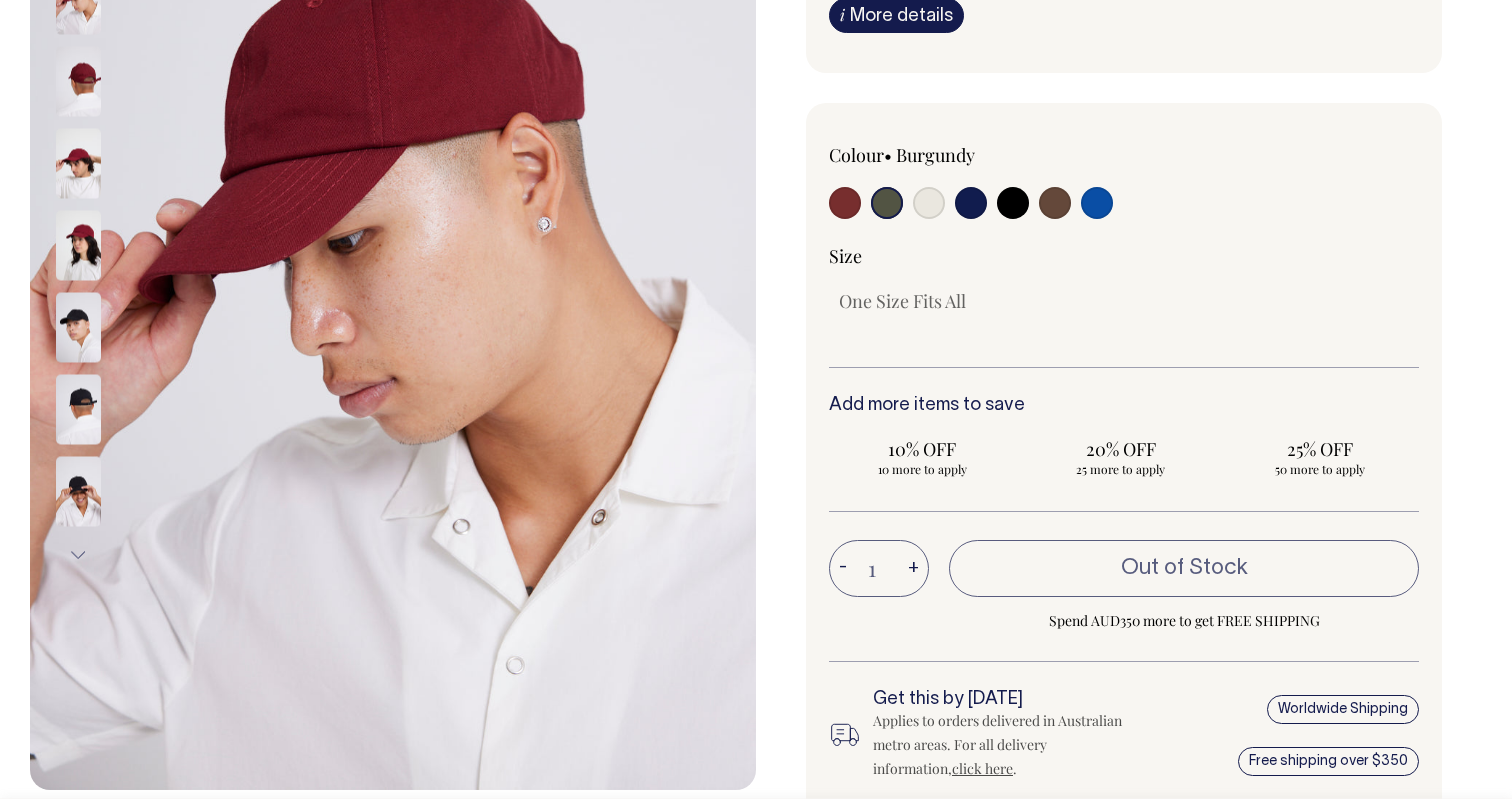 radio on "true" 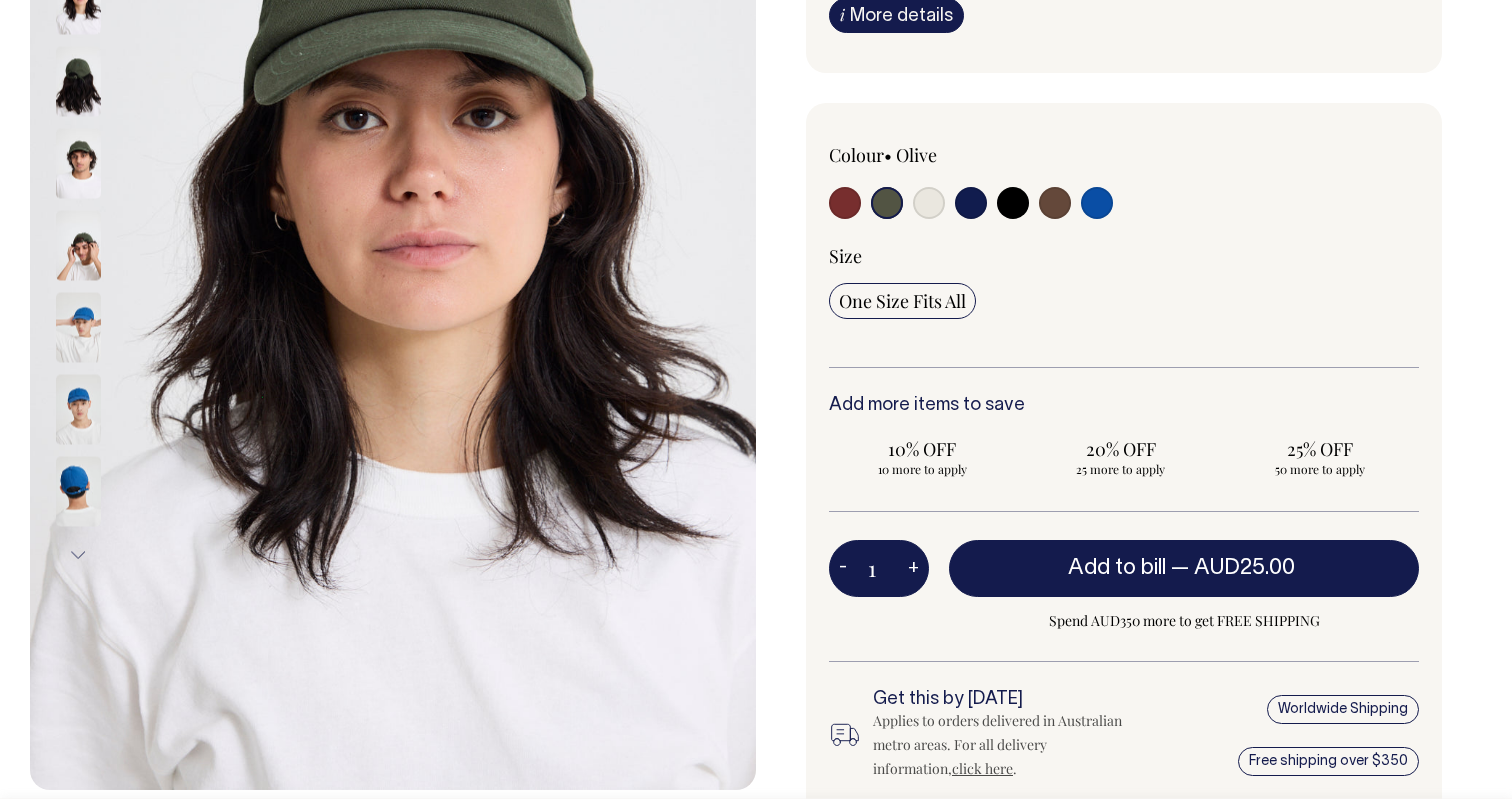 click at bounding box center [929, 203] 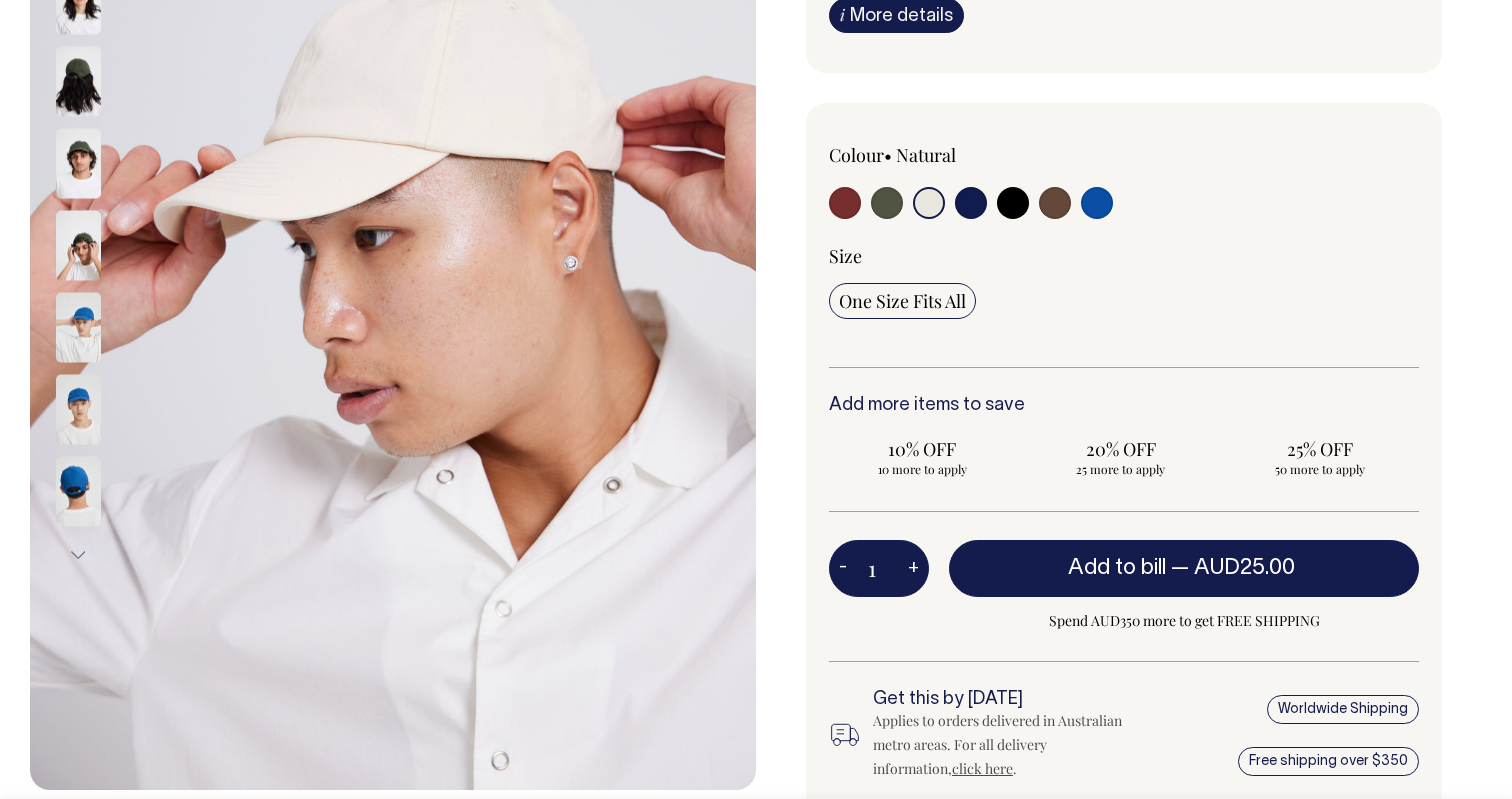 radio on "true" 